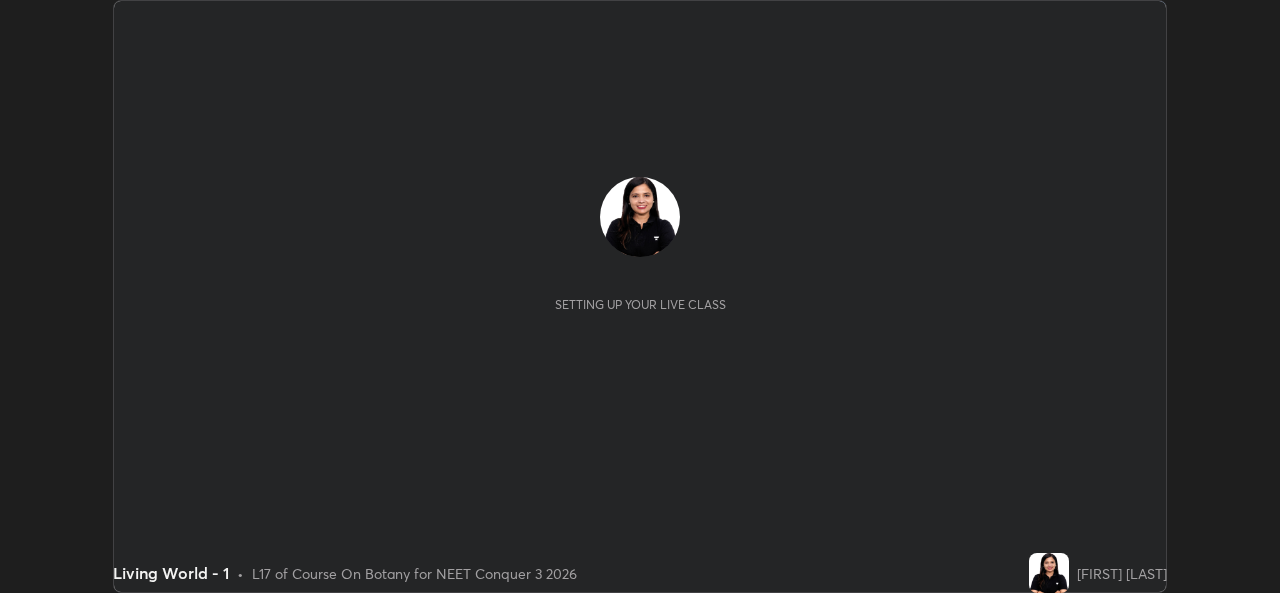 scroll, scrollTop: 0, scrollLeft: 0, axis: both 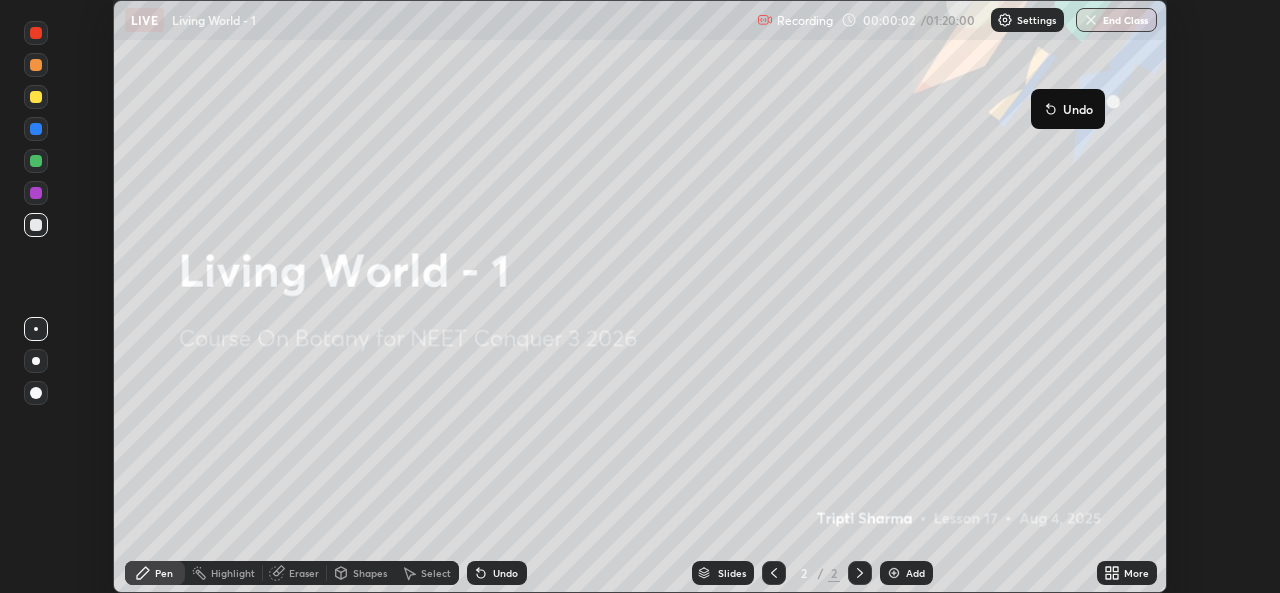 click at bounding box center [1005, 20] 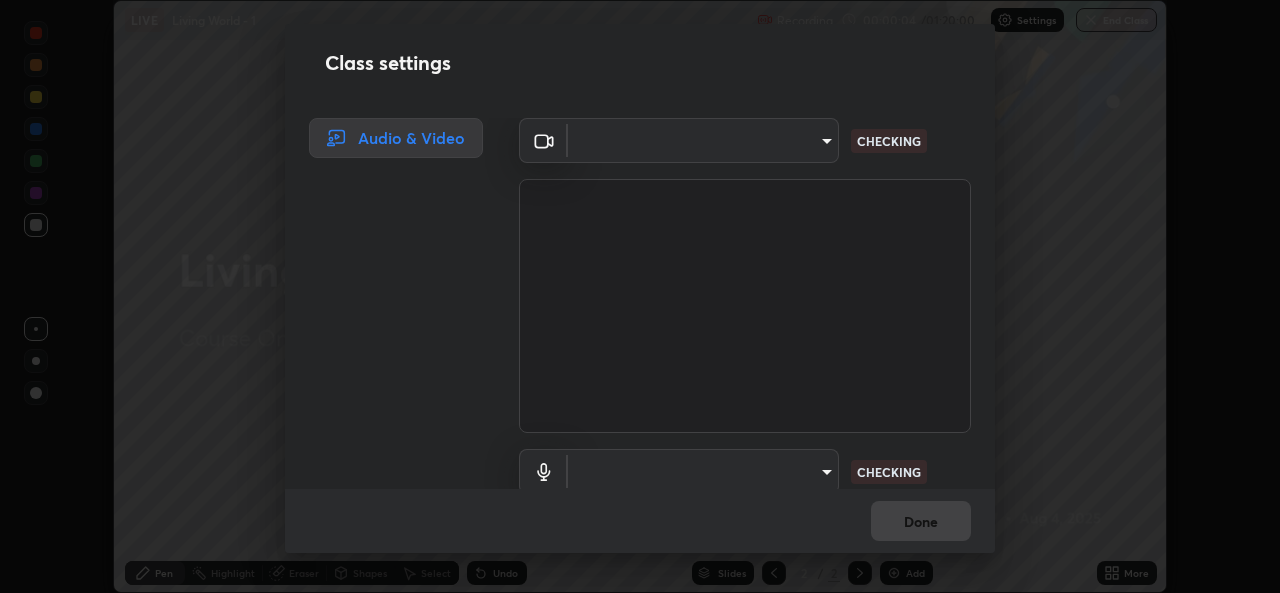 type on "9788daf0cbf52dd0d374ba9f0d4f11576c03820bc15fcf9a4a11f890b69d92bf" 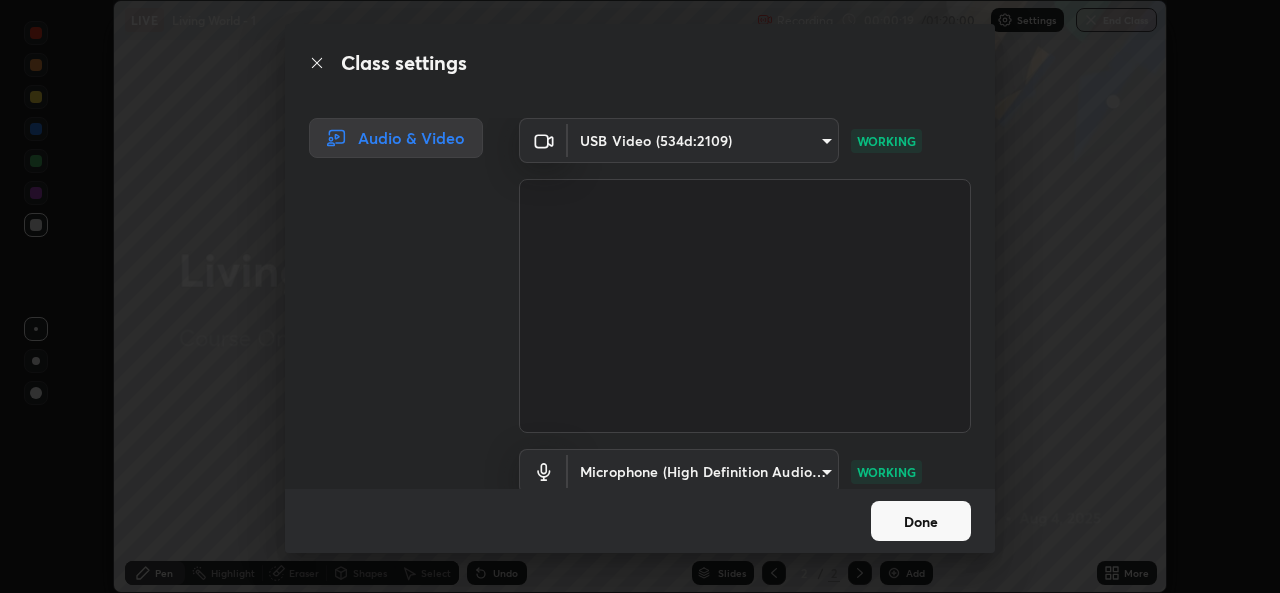 click on "Done" at bounding box center (921, 521) 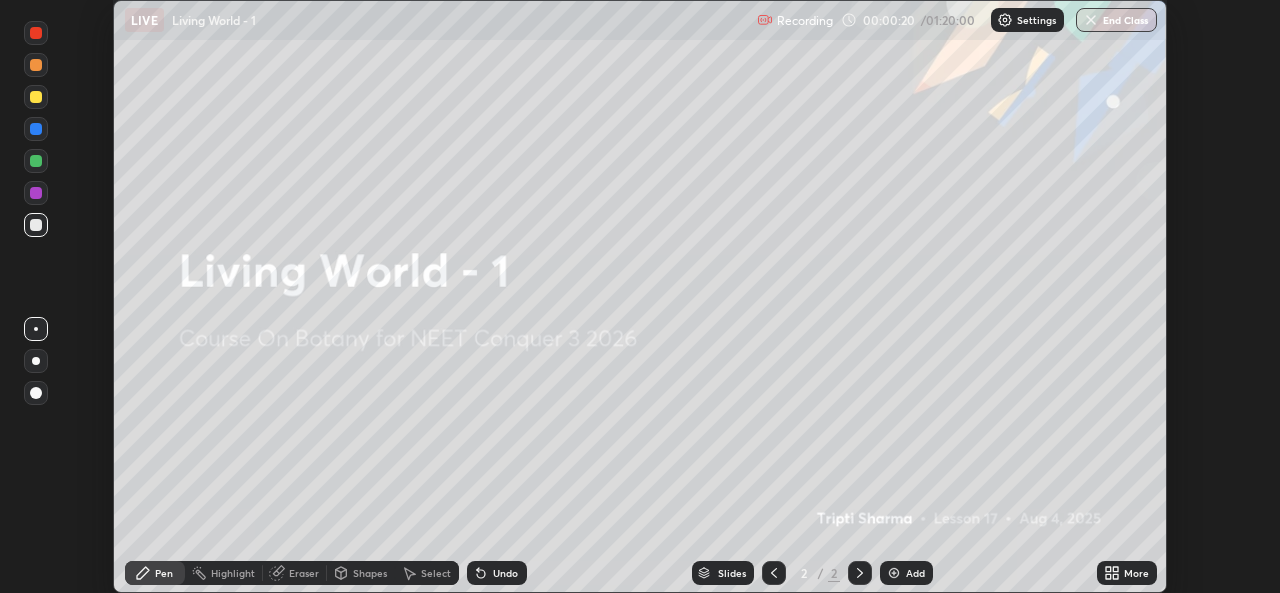 click on "More" at bounding box center [1136, 573] 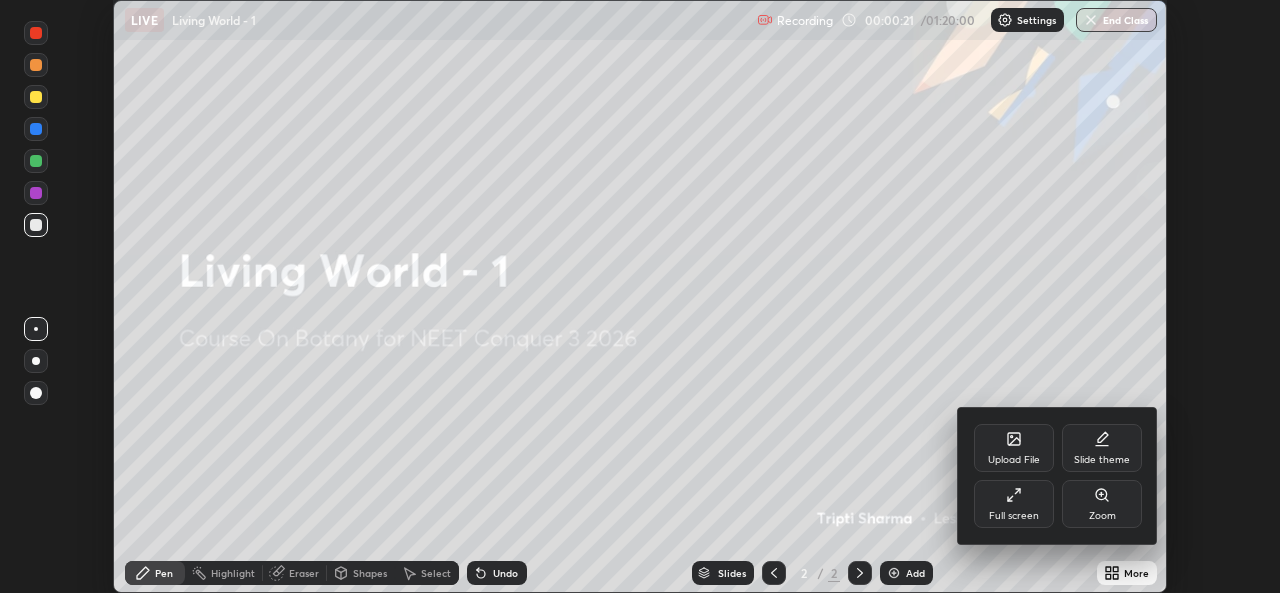click on "Full screen" at bounding box center [1014, 516] 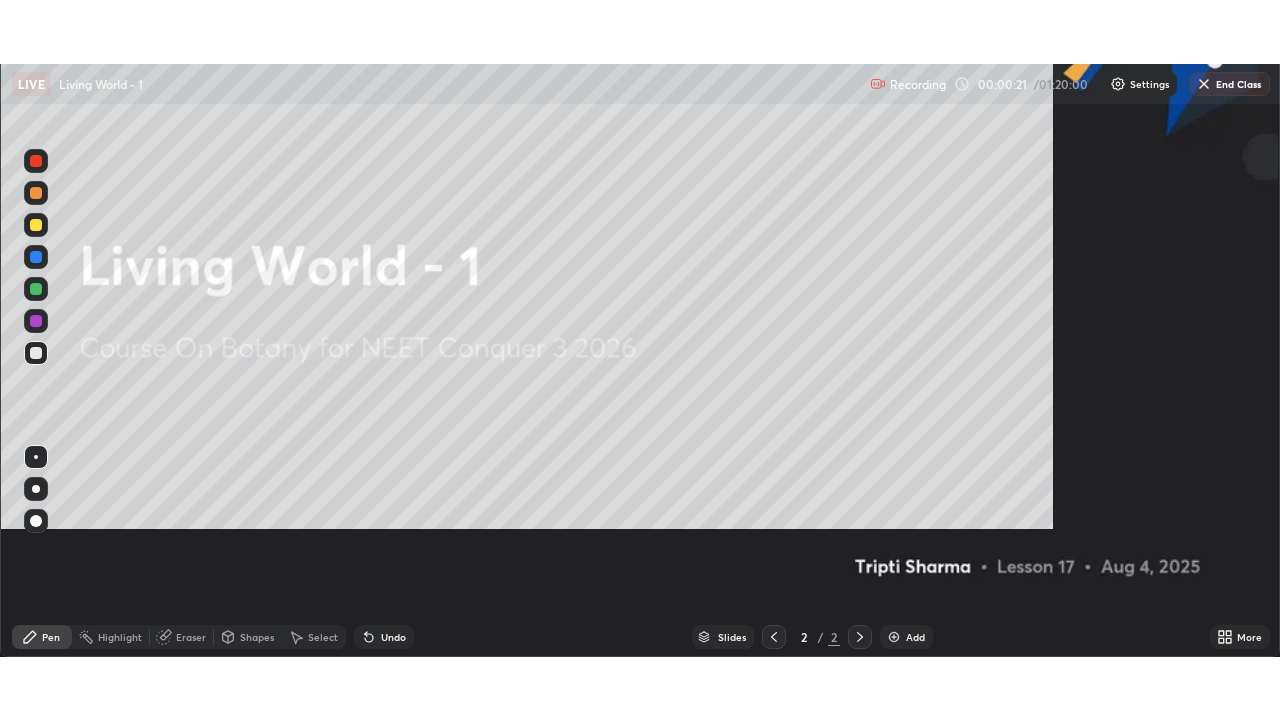scroll, scrollTop: 99280, scrollLeft: 98720, axis: both 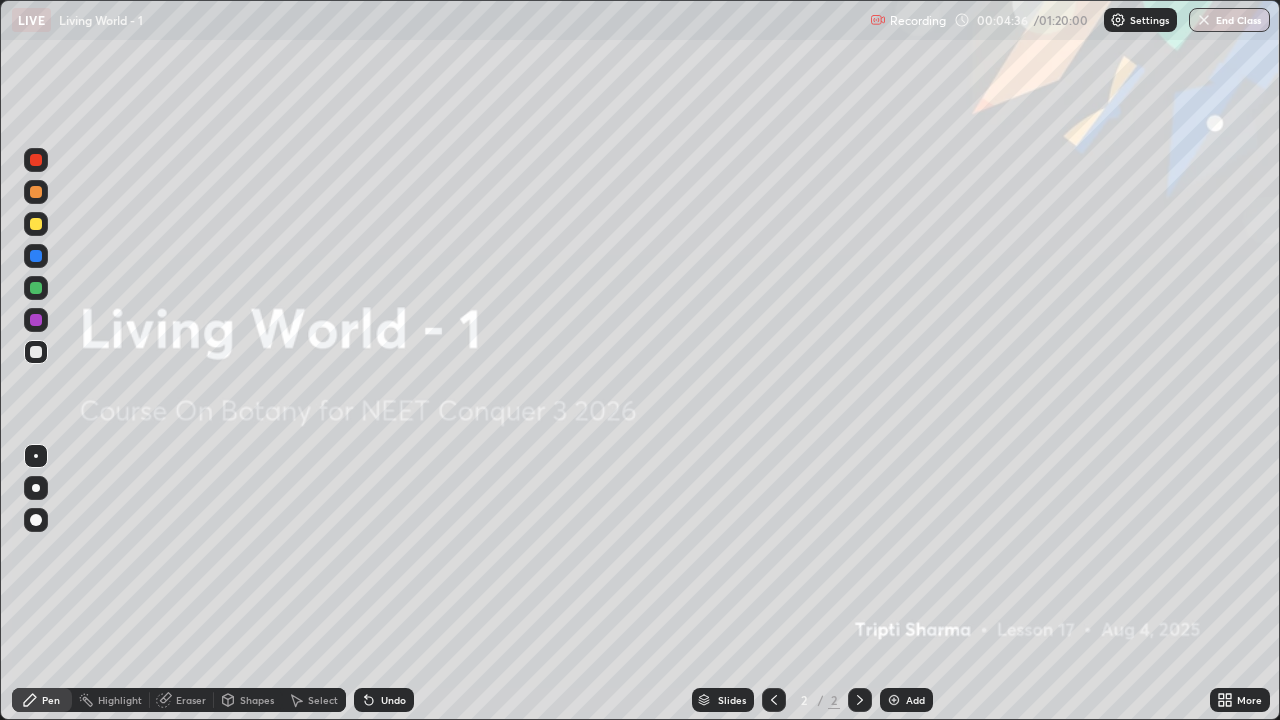 click on "Add" at bounding box center (906, 700) 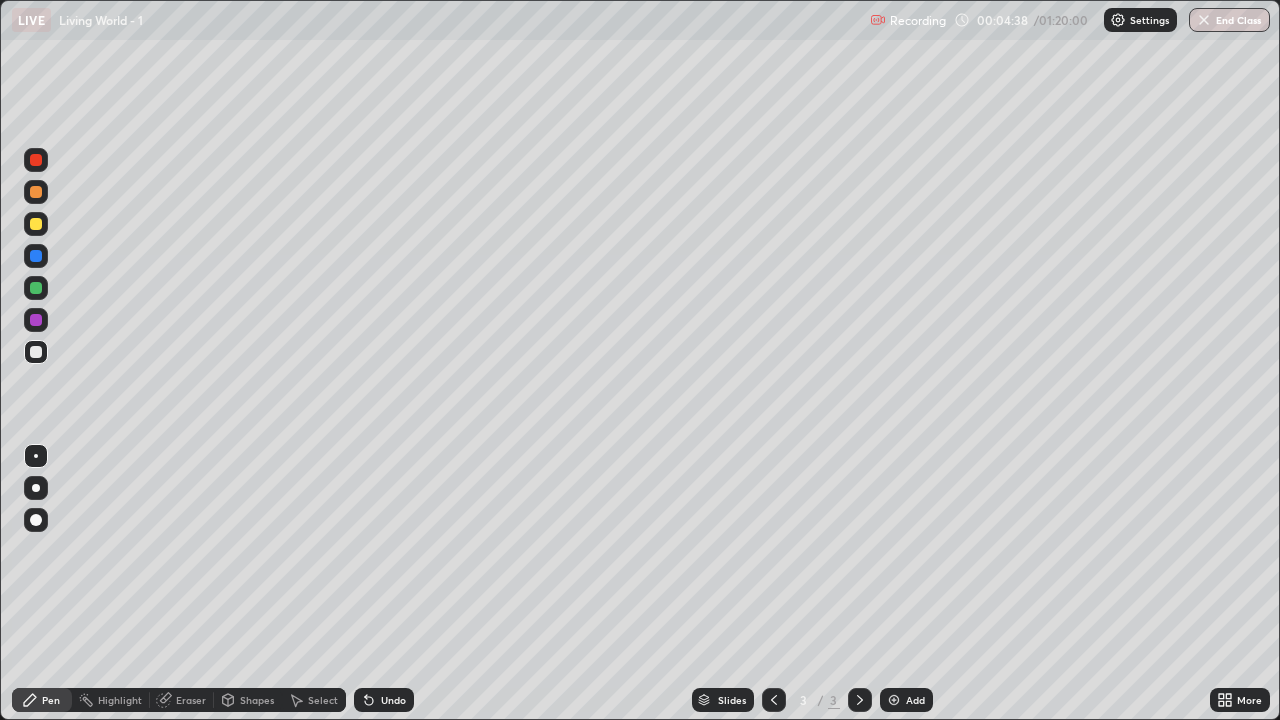 click at bounding box center (36, 288) 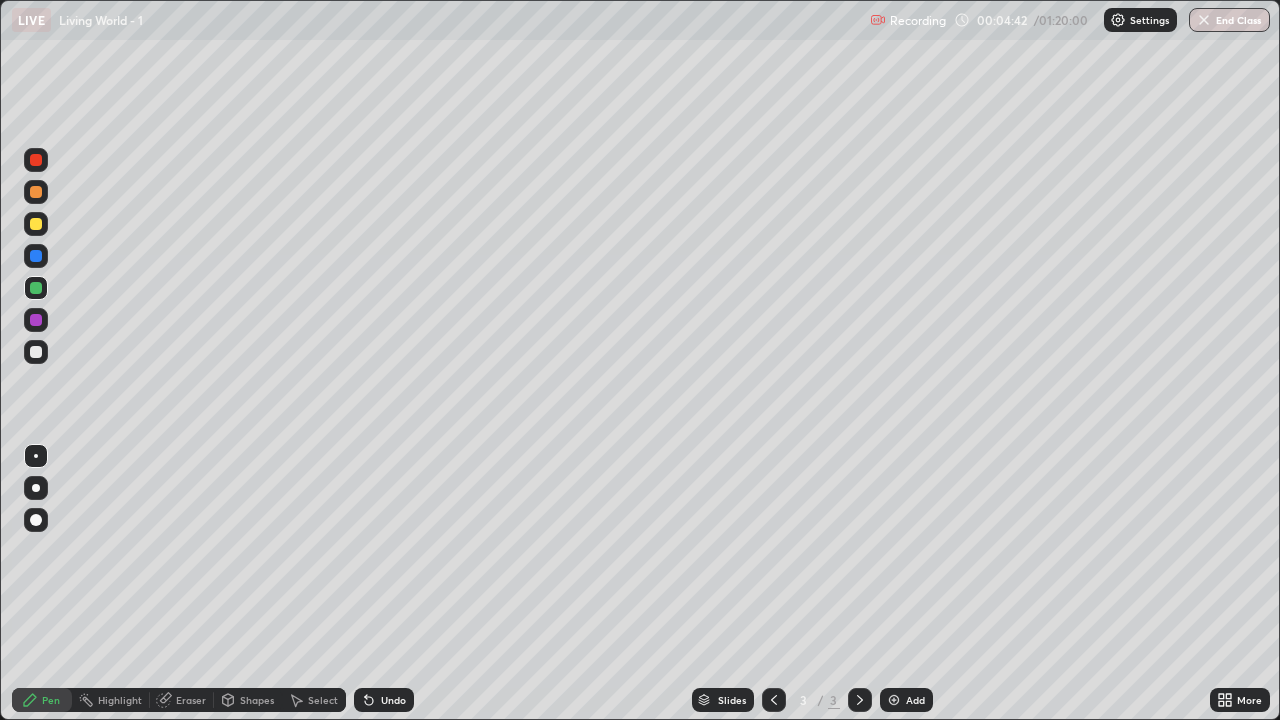click at bounding box center [36, 520] 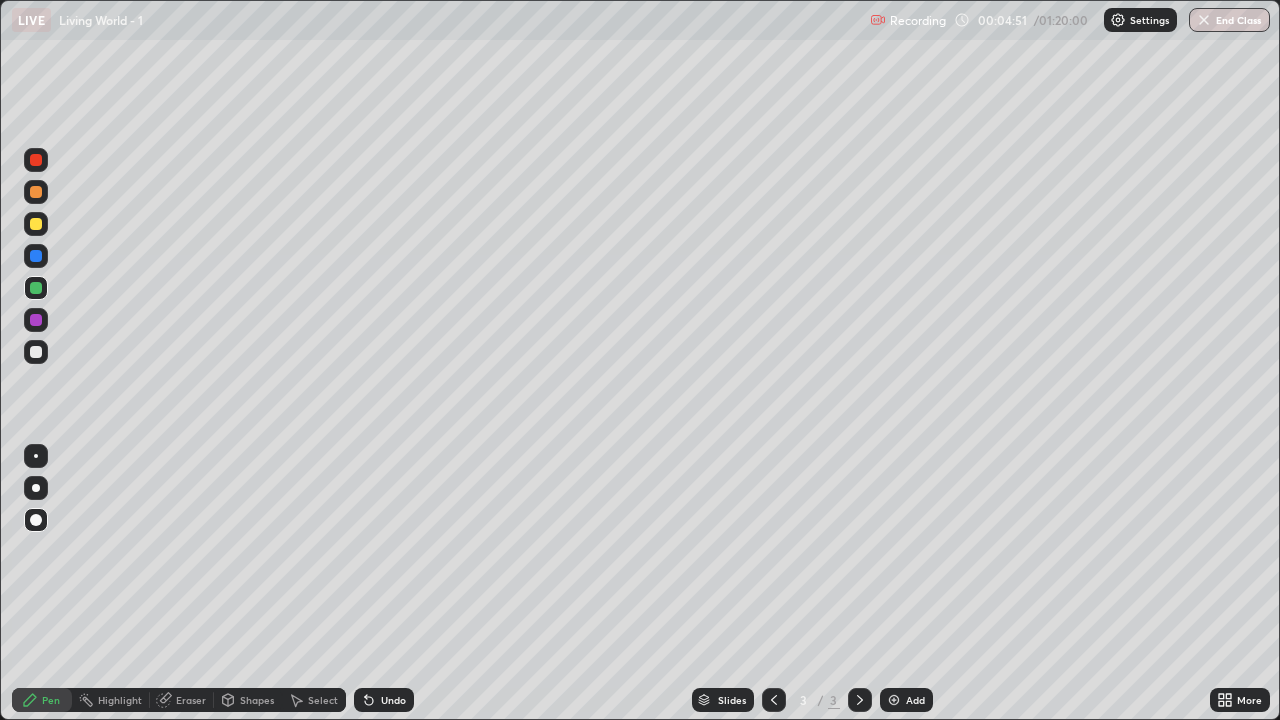 click at bounding box center (36, 256) 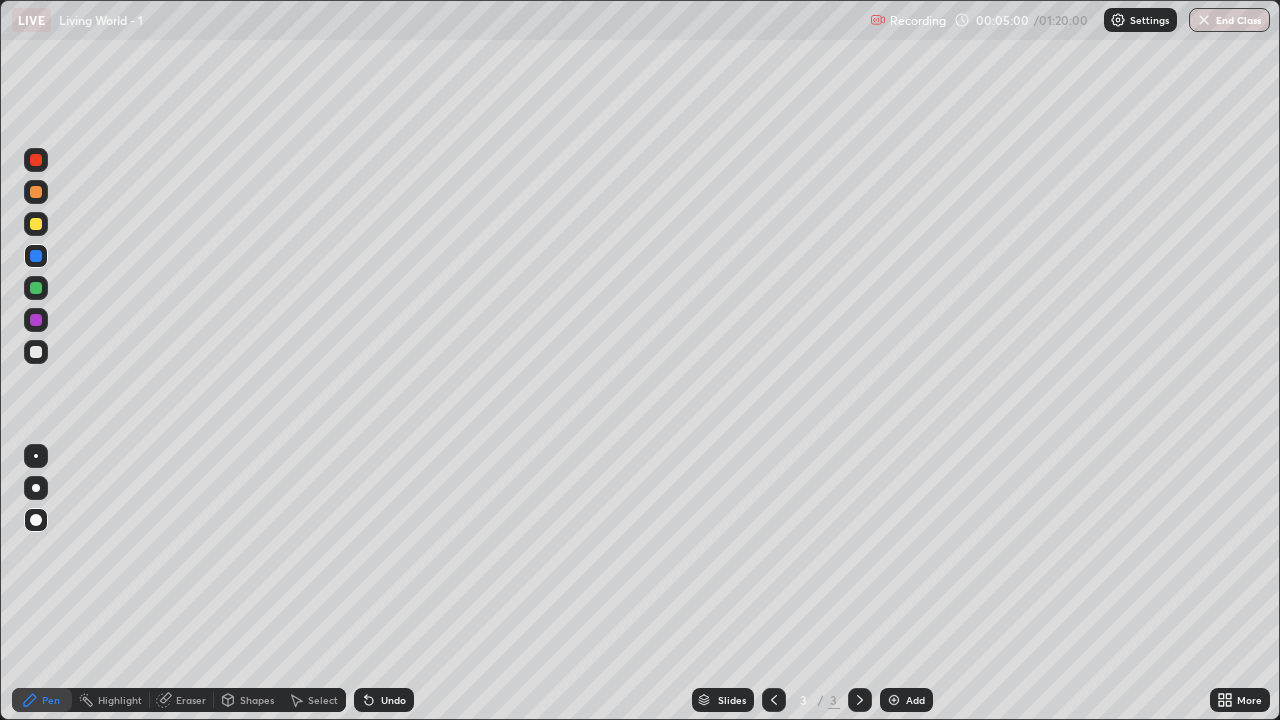 click at bounding box center [36, 288] 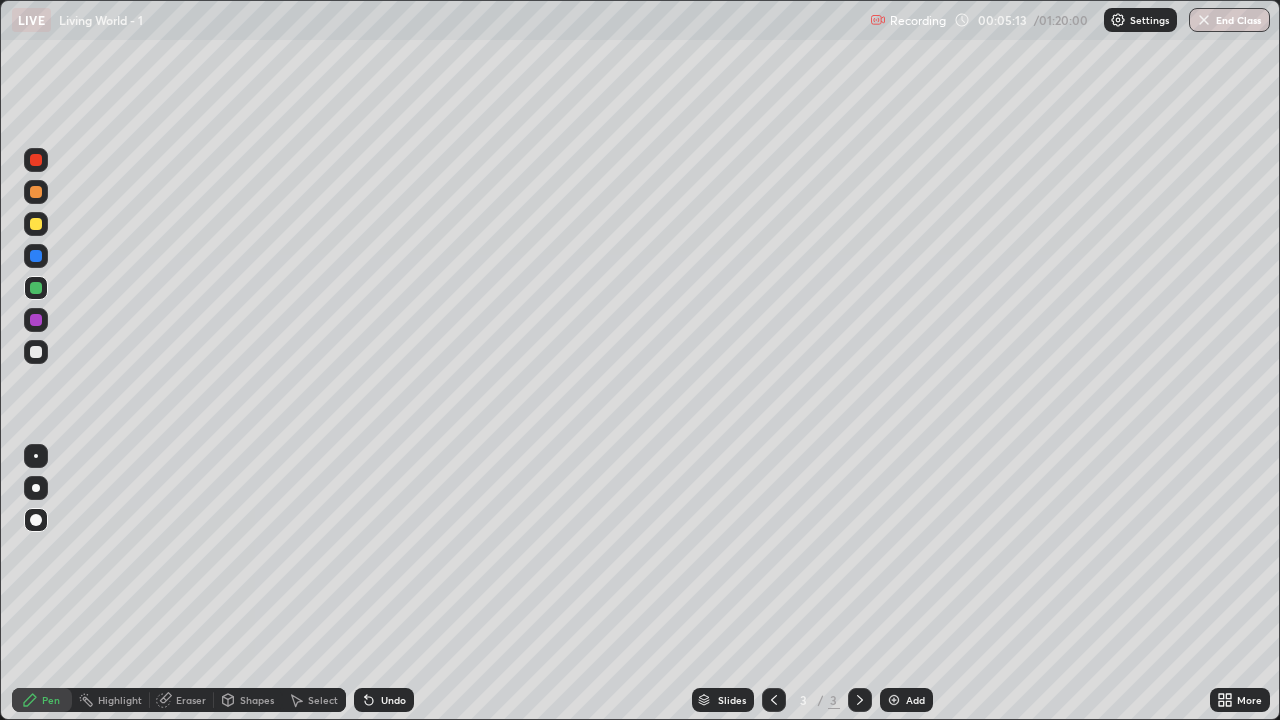 click on "Undo" at bounding box center (384, 700) 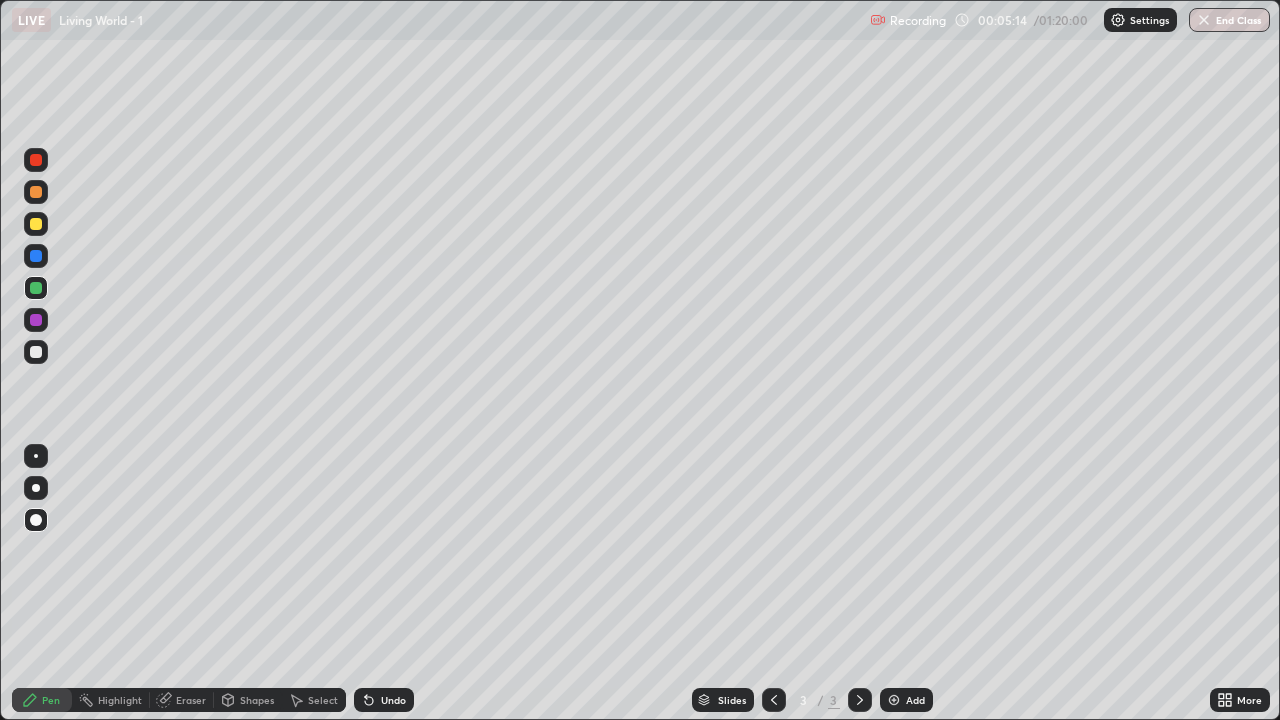 click on "Undo" at bounding box center [384, 700] 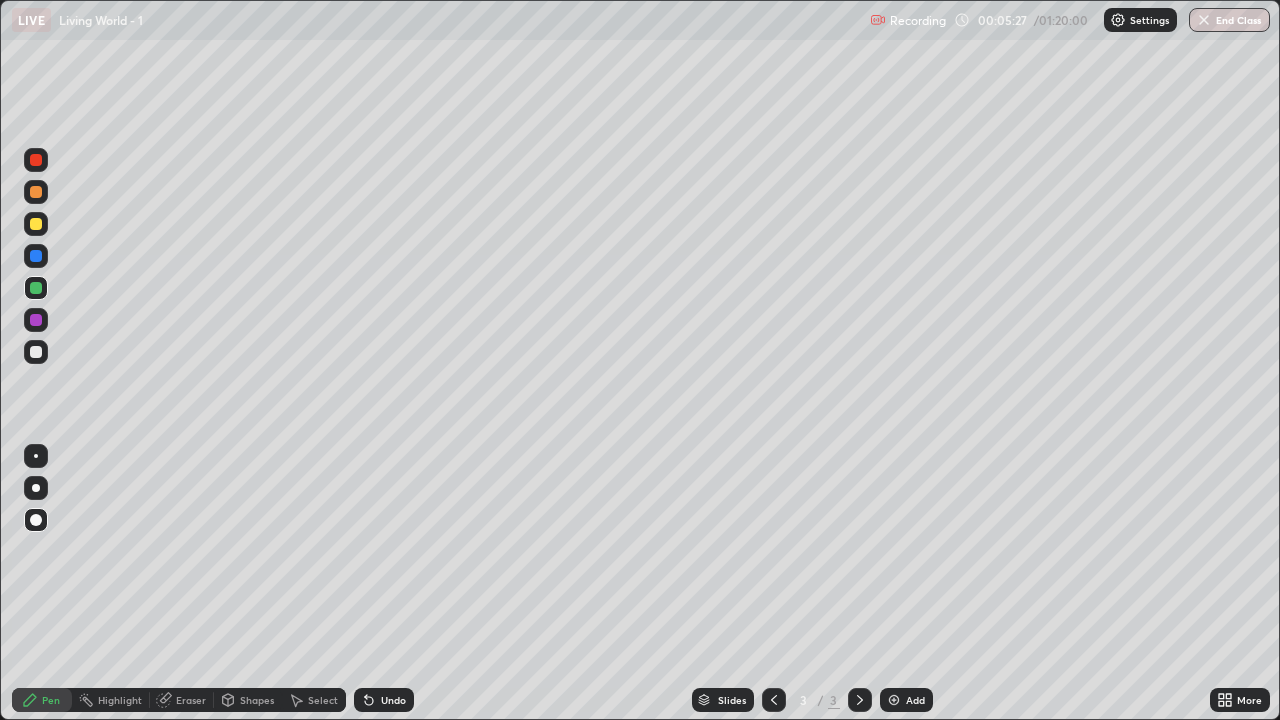 click at bounding box center (36, 256) 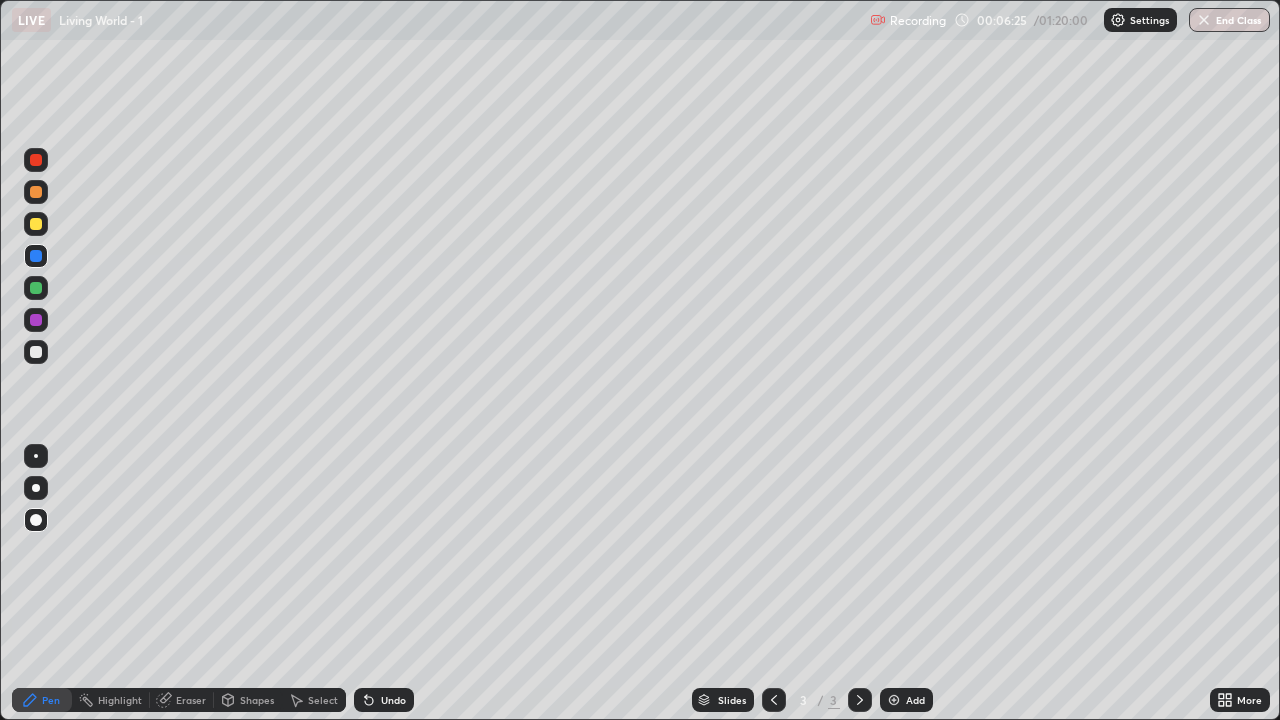 click on "Eraser" at bounding box center (182, 700) 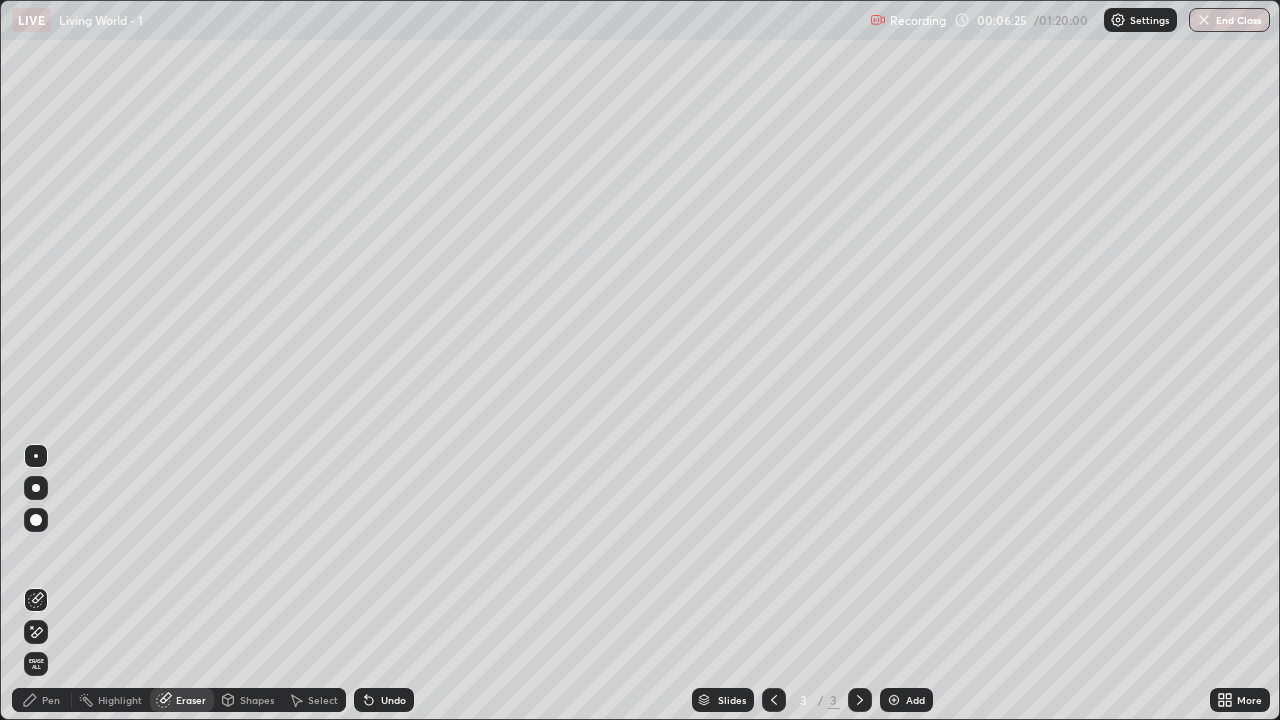 click on "Erase all" at bounding box center [36, 664] 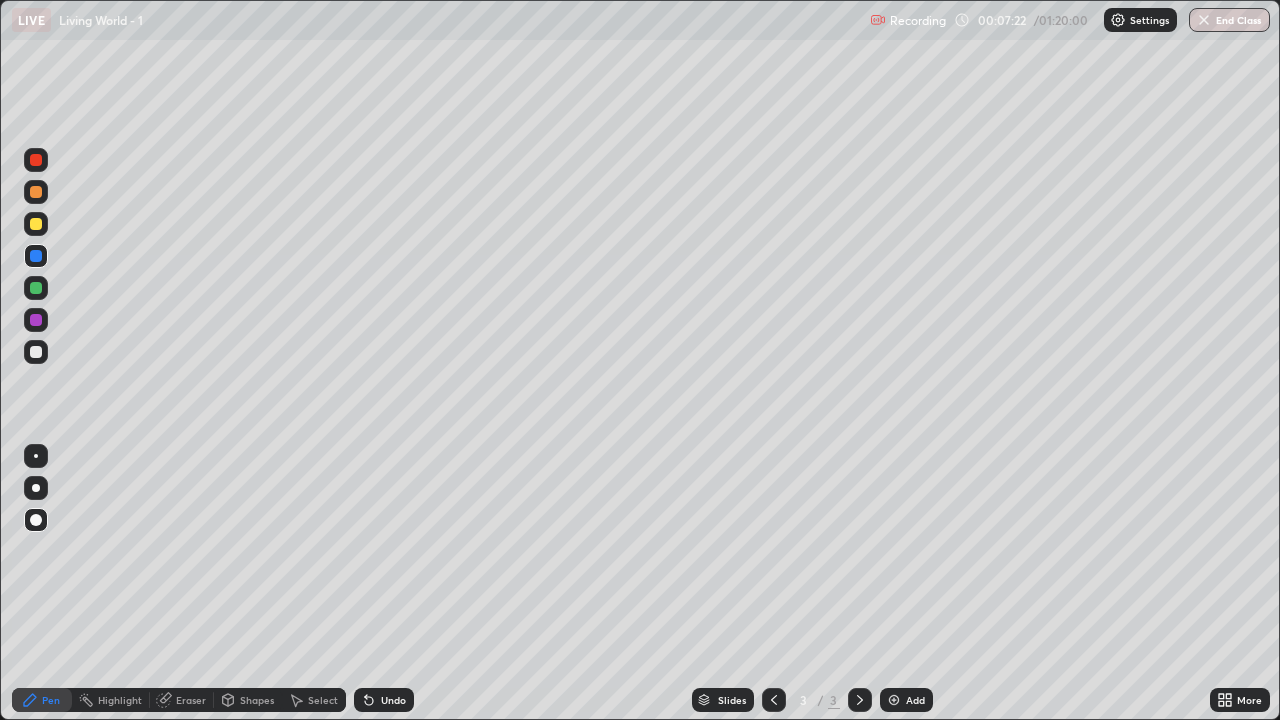 click at bounding box center [36, 352] 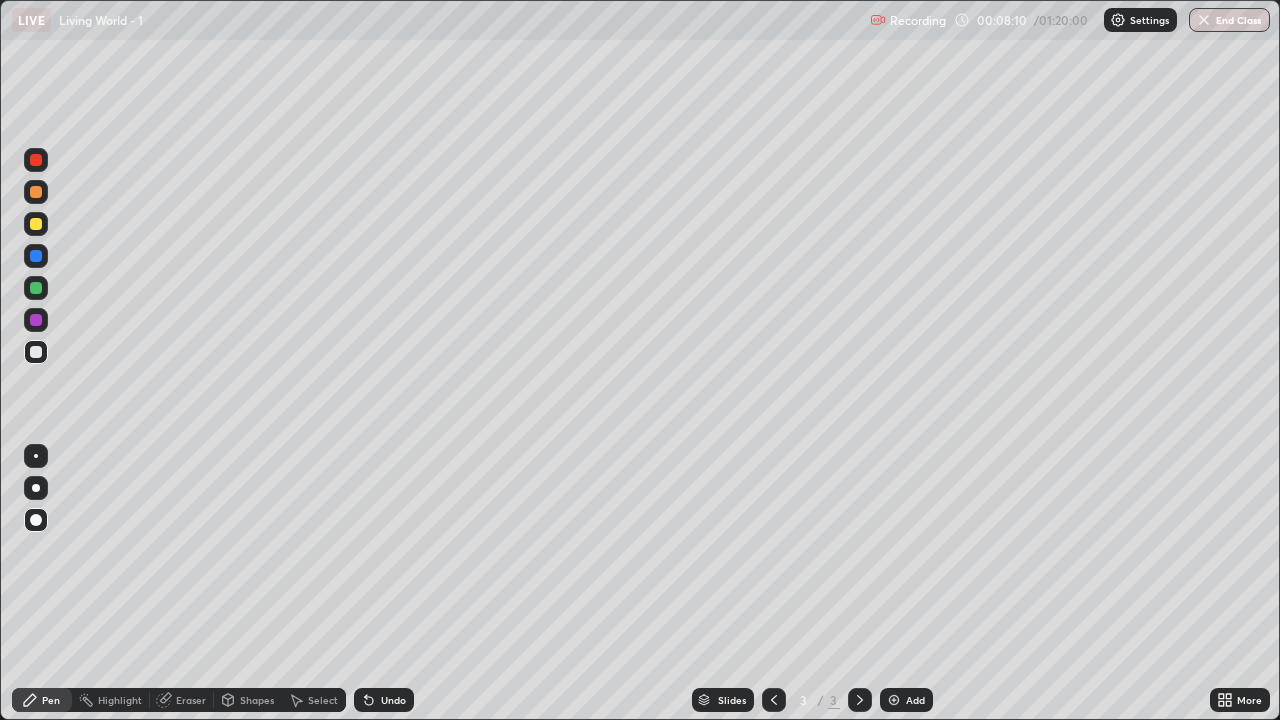 click at bounding box center [36, 488] 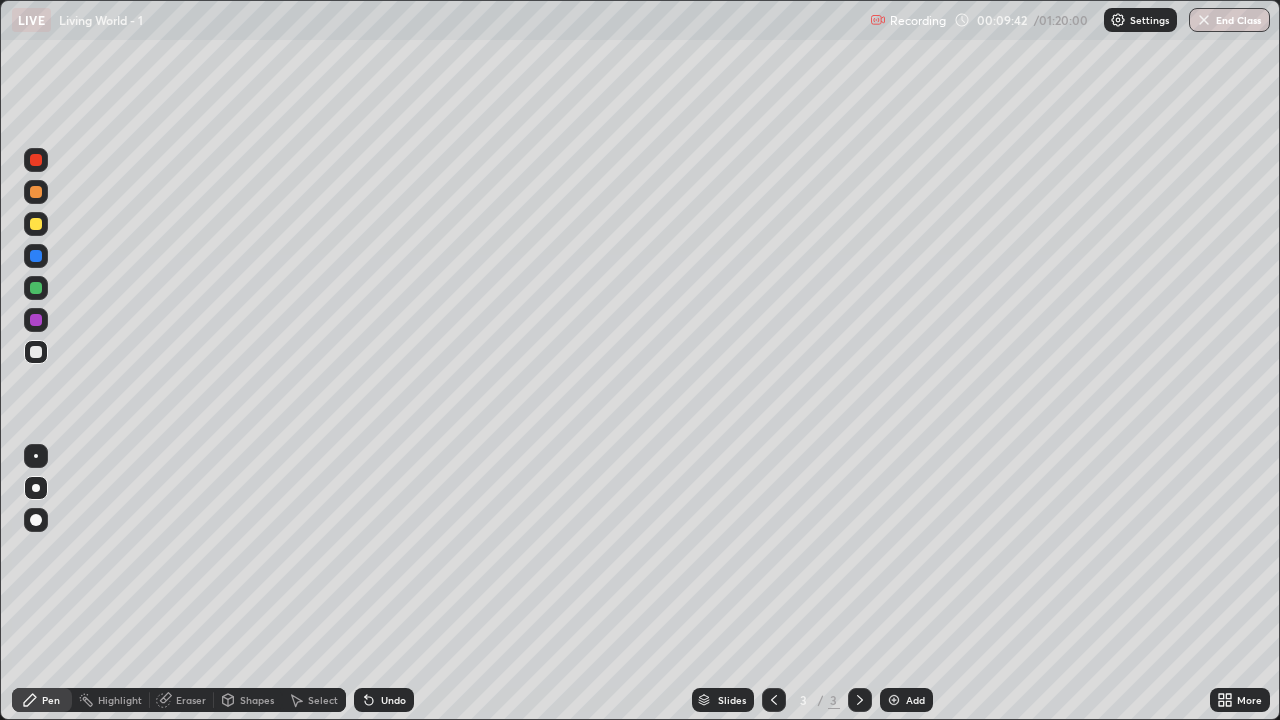 click on "Undo" at bounding box center [384, 700] 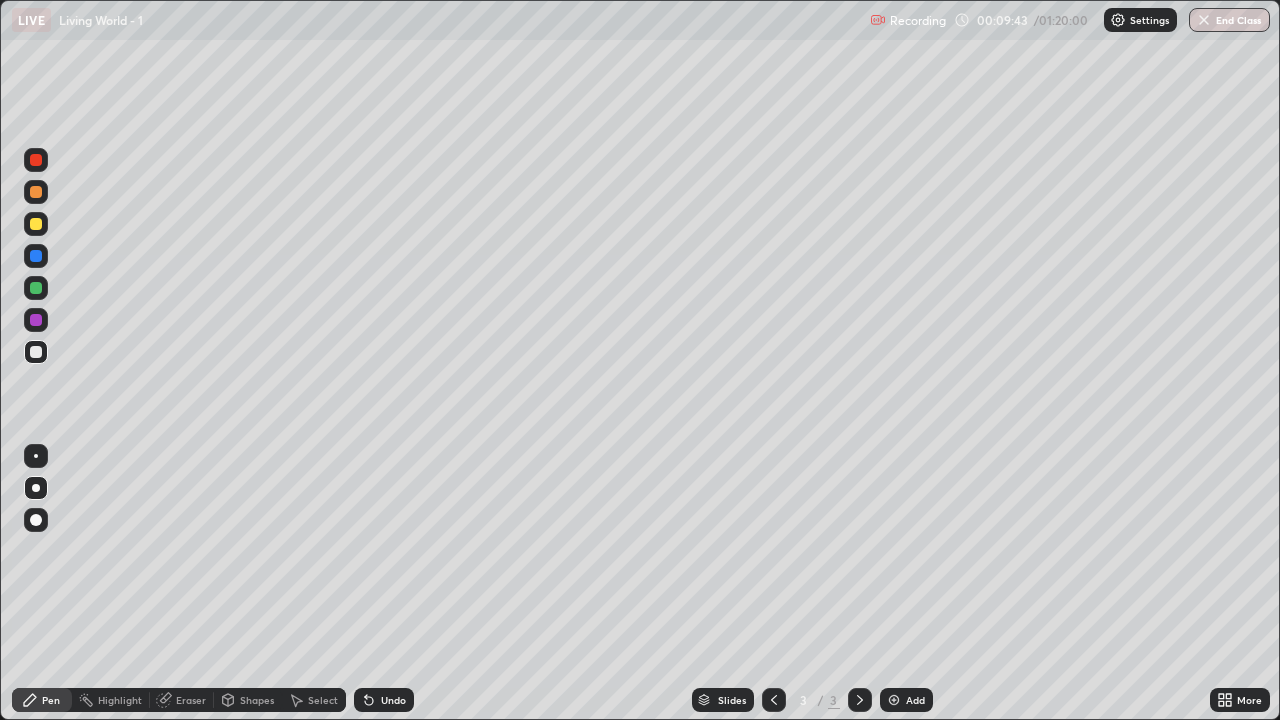 click on "Undo" at bounding box center (384, 700) 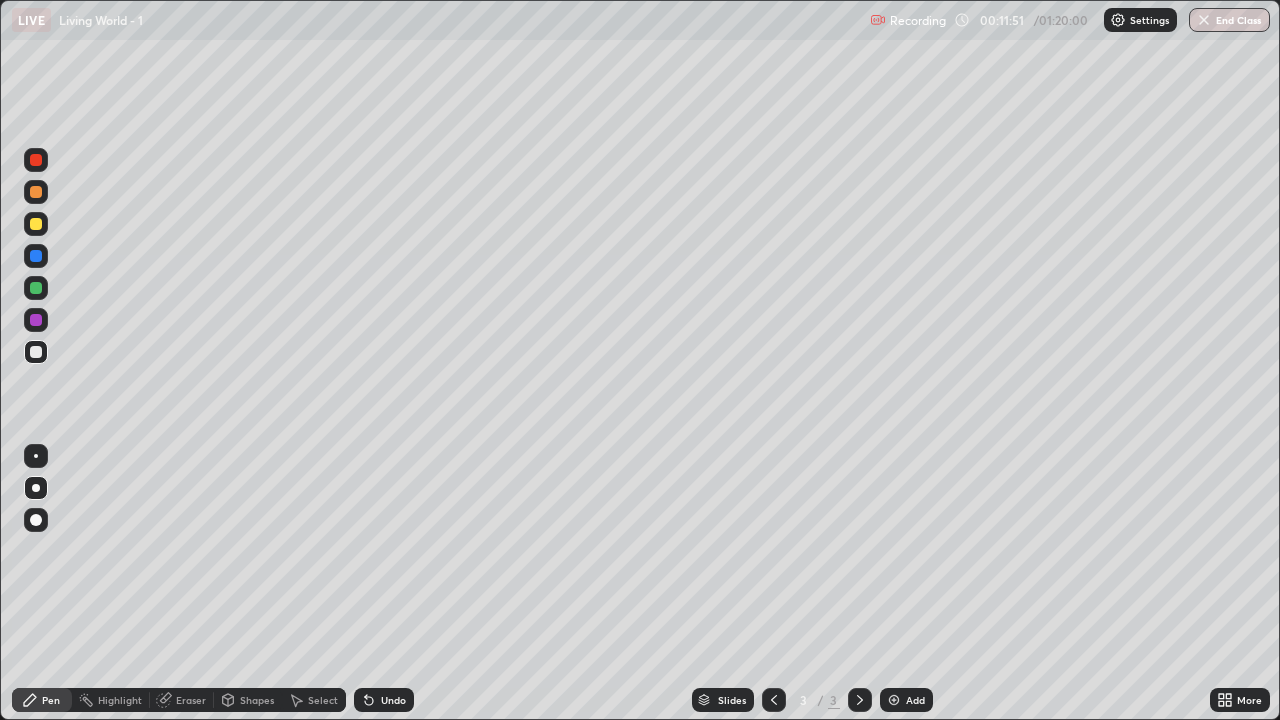 click on "More" at bounding box center [1249, 700] 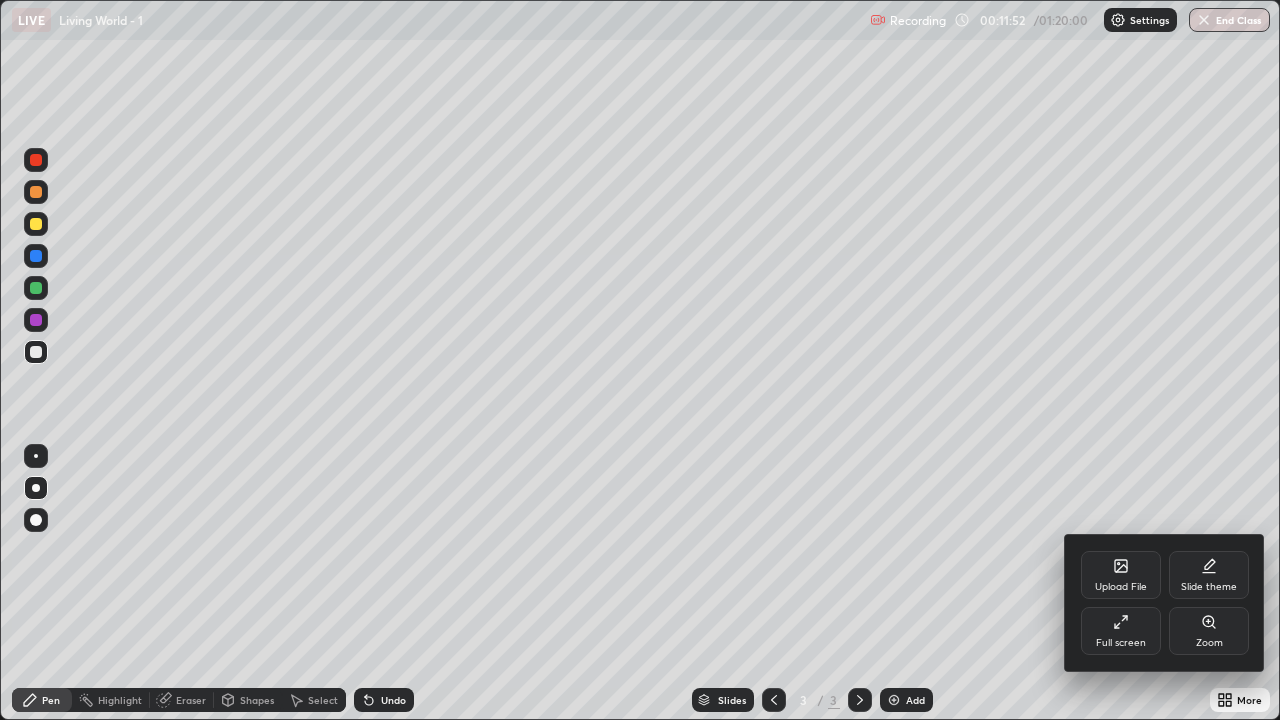 click on "Full screen" at bounding box center (1121, 631) 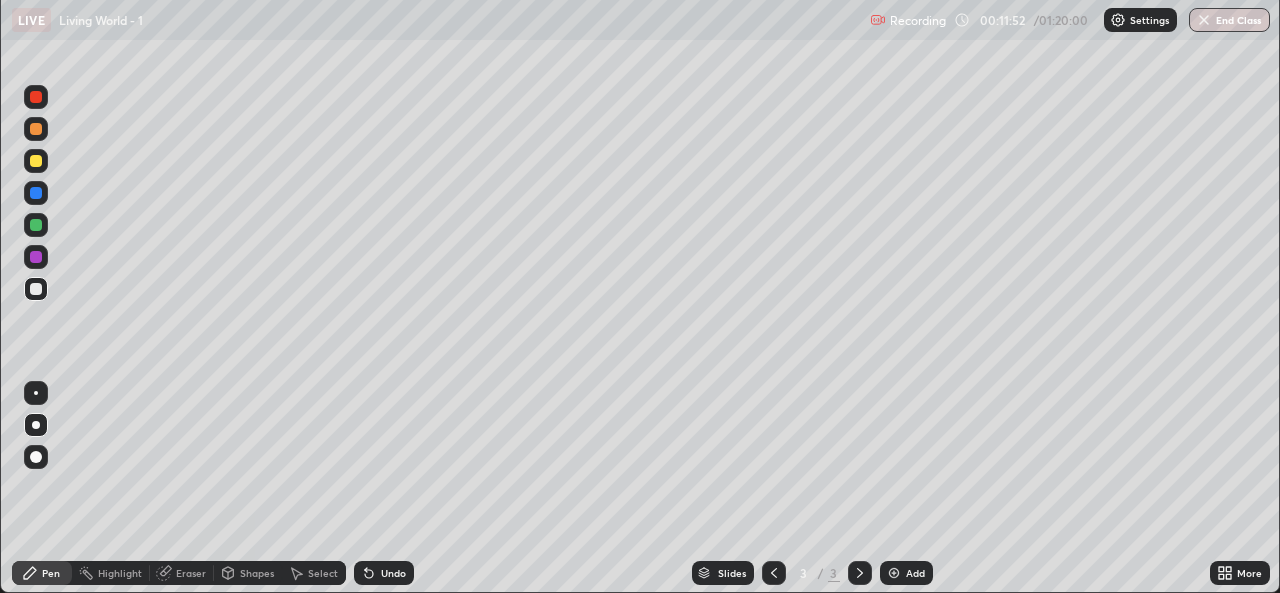 scroll, scrollTop: 593, scrollLeft: 1280, axis: both 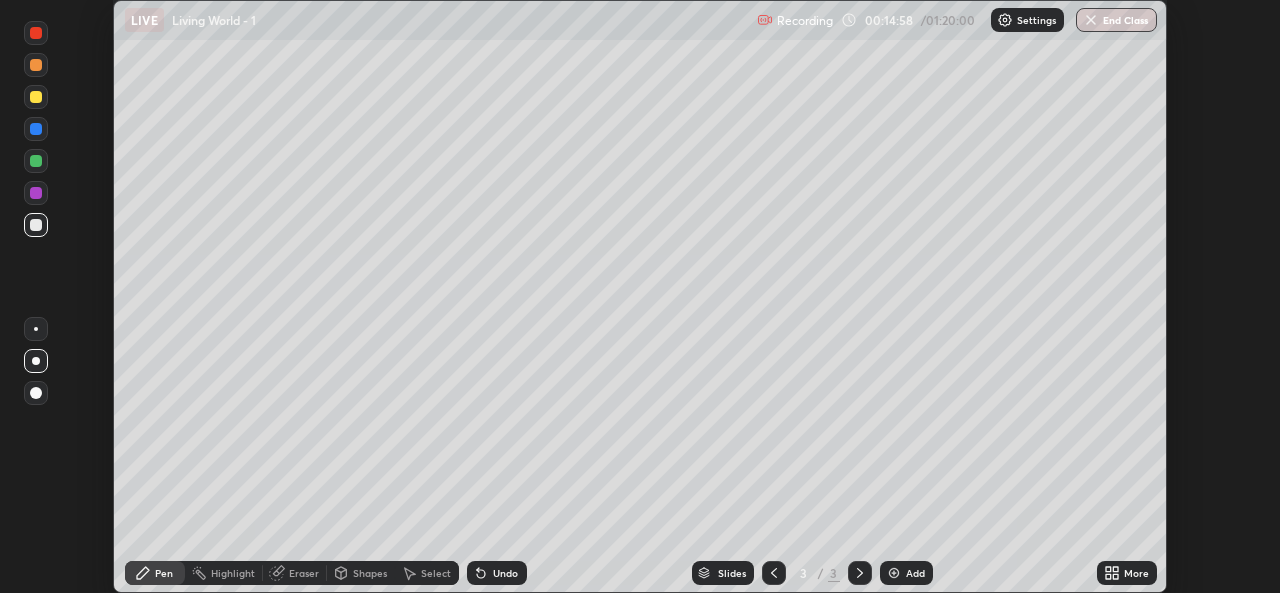 click 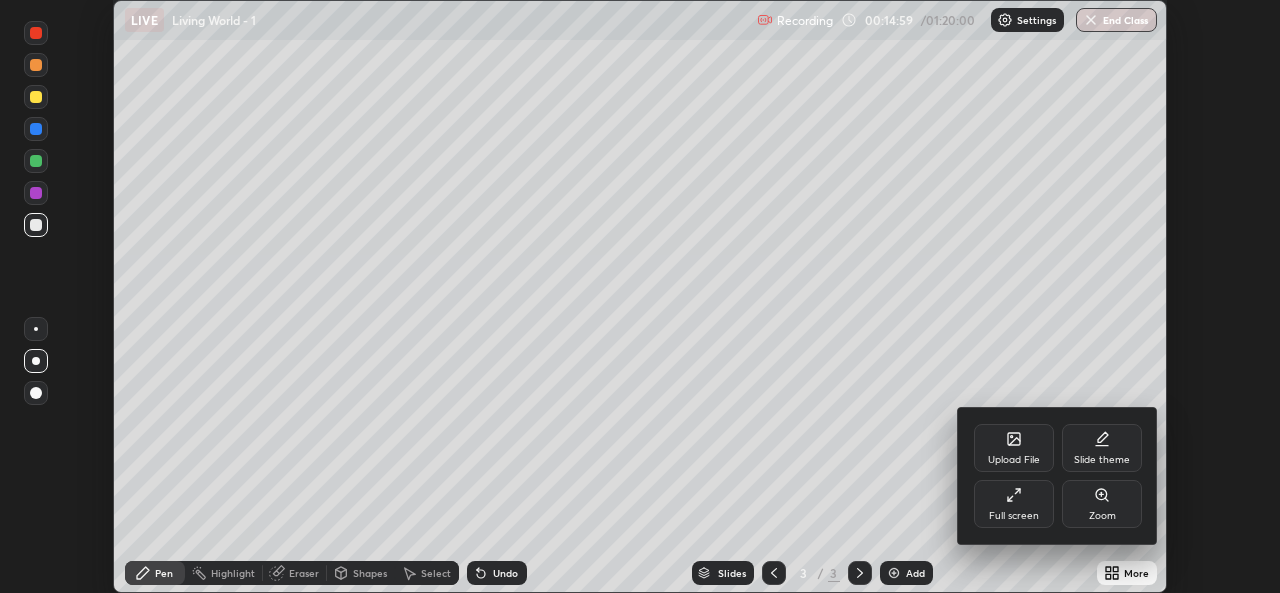 click on "Full screen" at bounding box center (1014, 516) 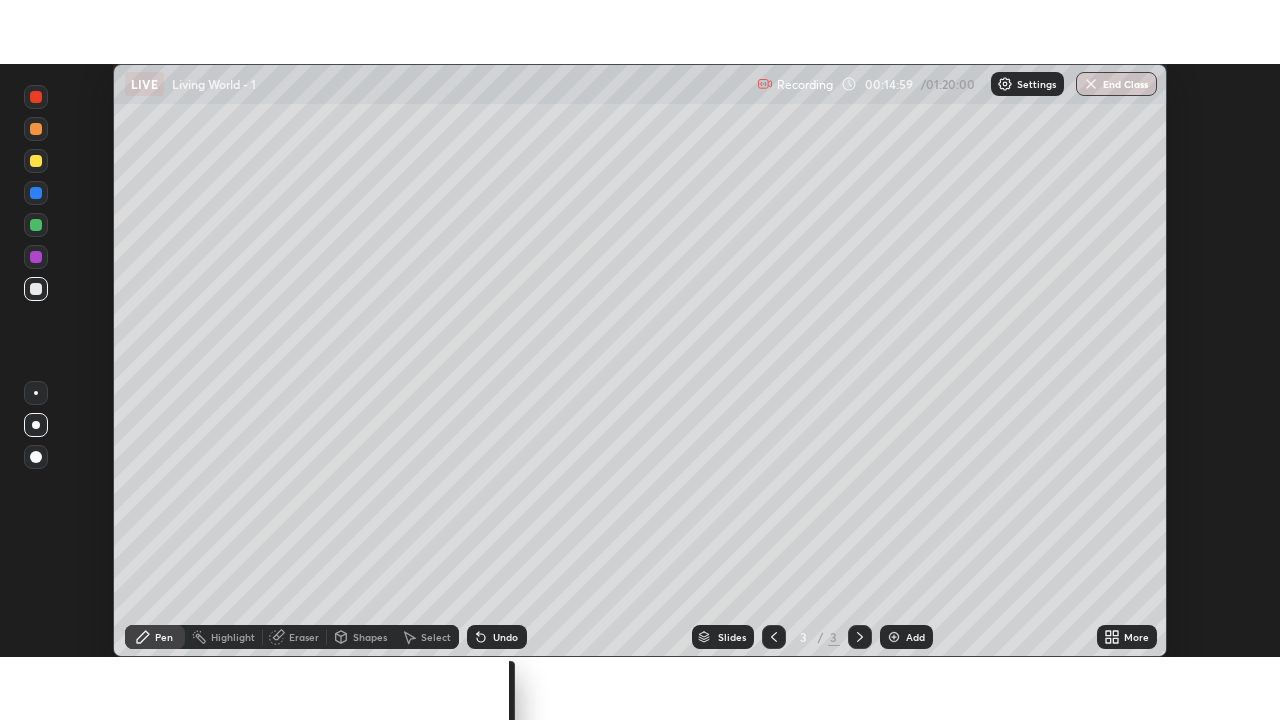 scroll, scrollTop: 99280, scrollLeft: 98720, axis: both 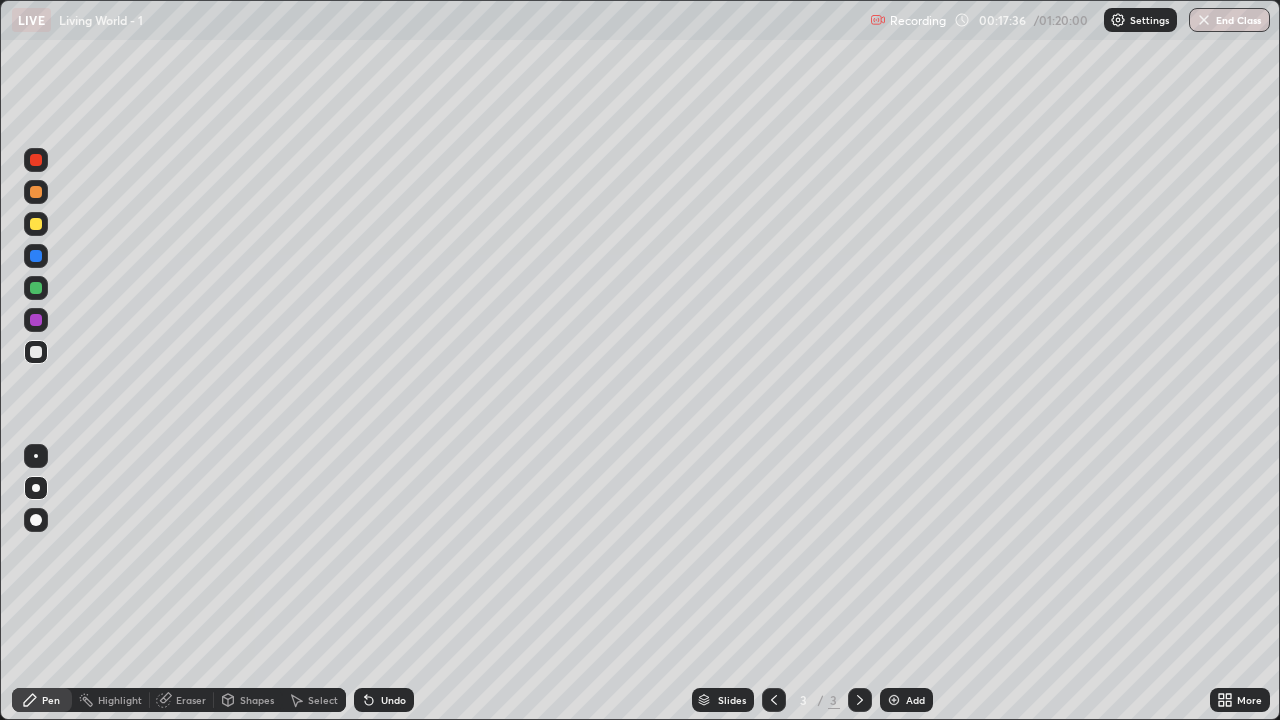 click at bounding box center [894, 700] 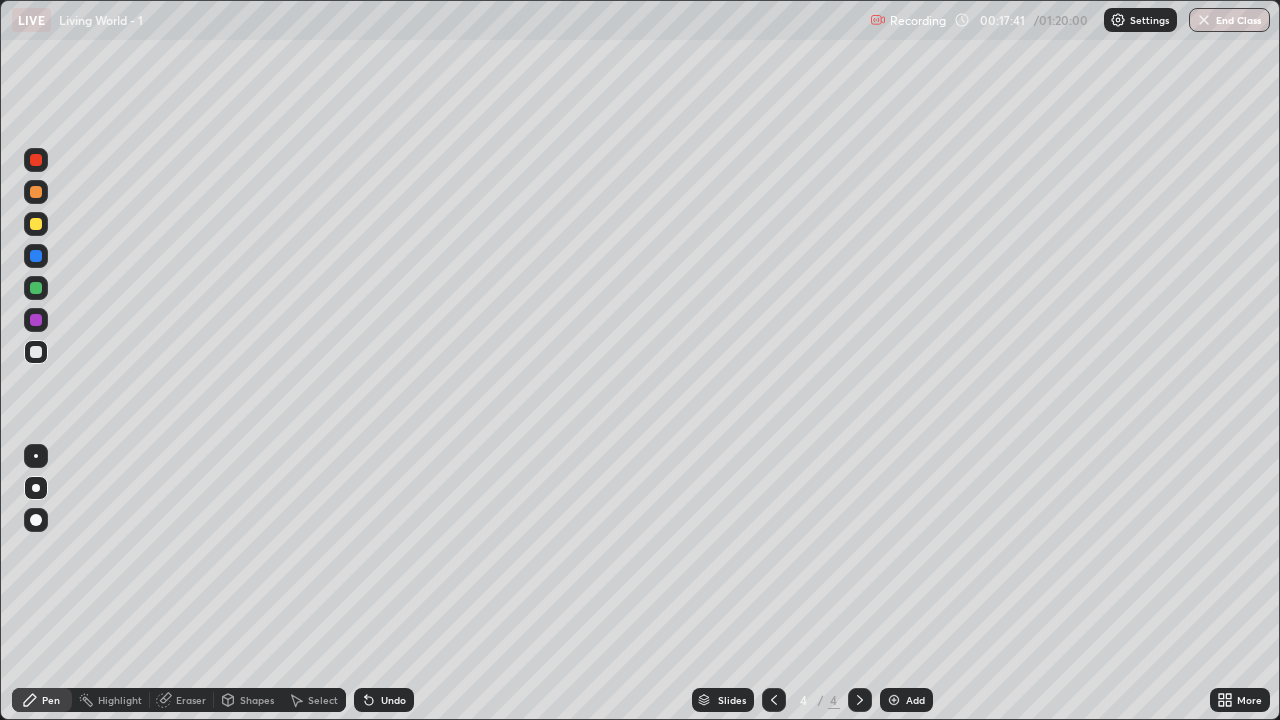 click on "Undo" at bounding box center (384, 700) 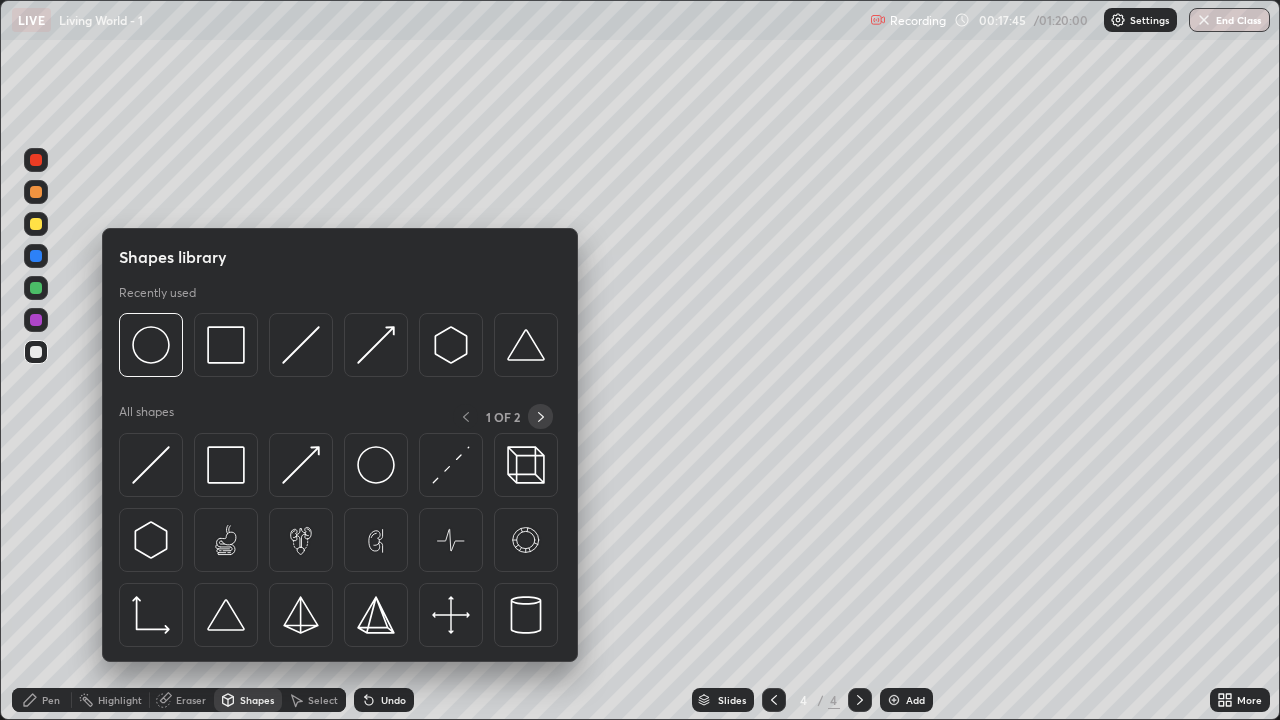 click 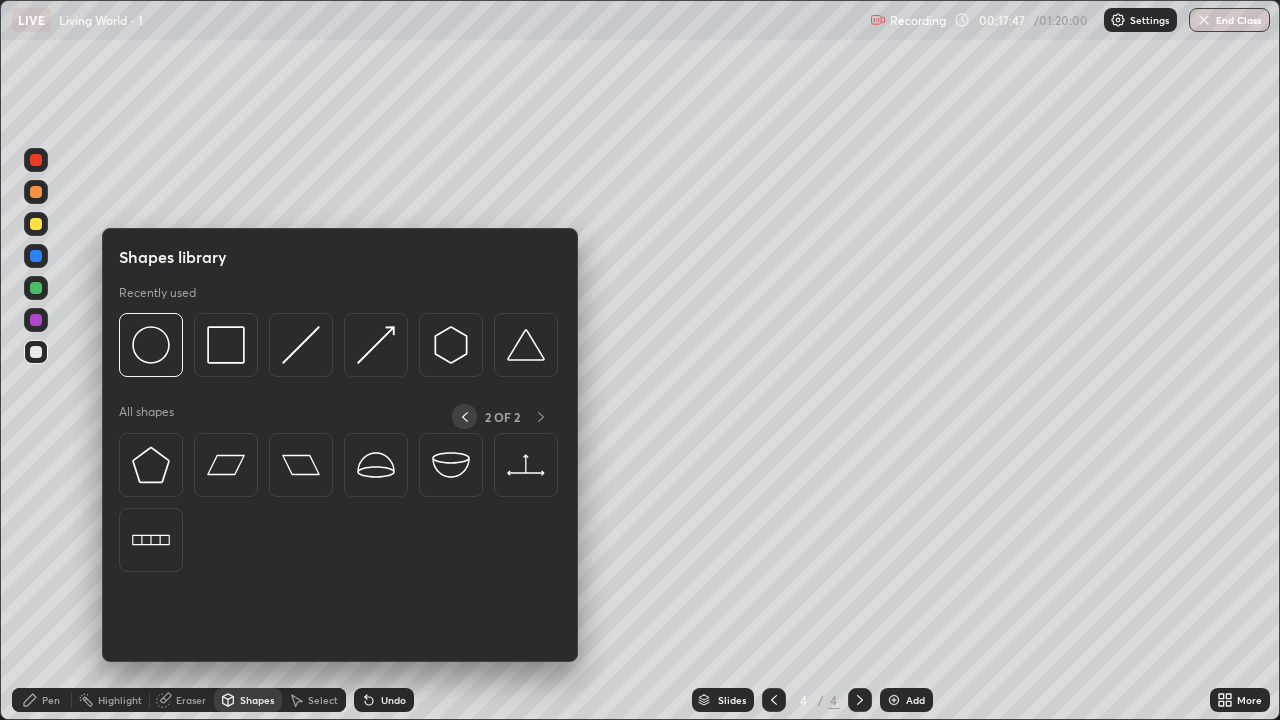 click 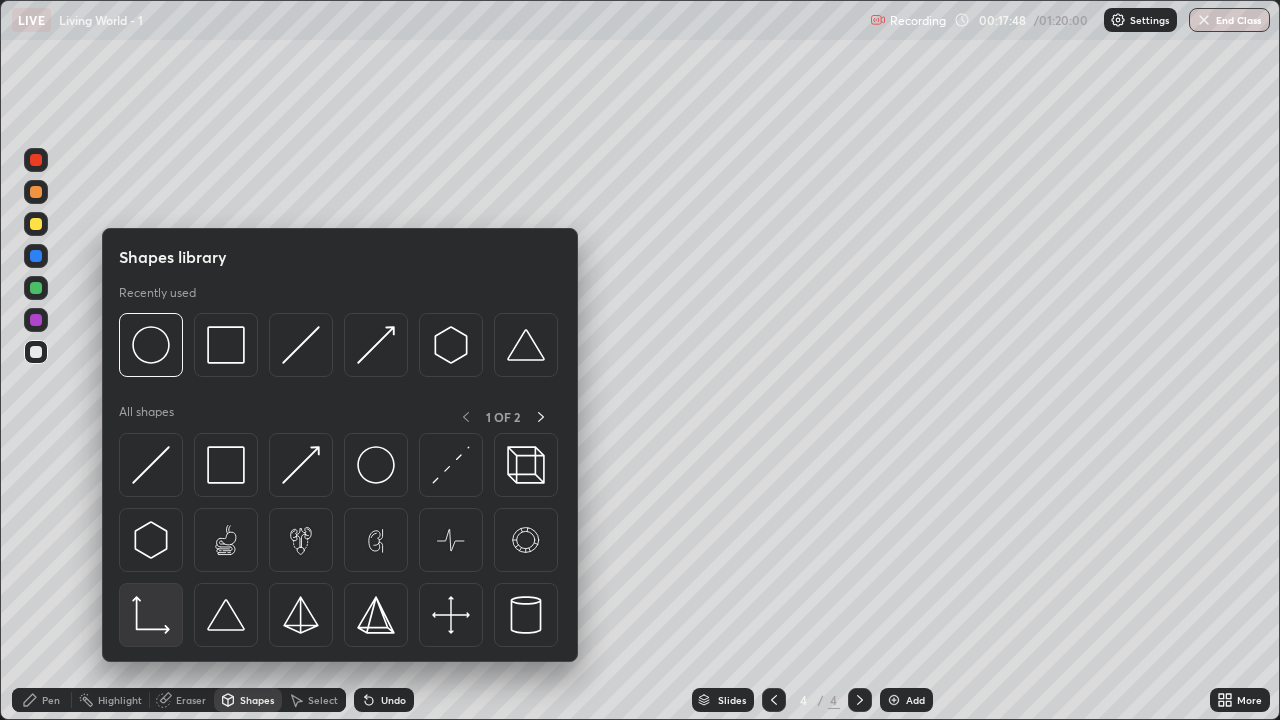 click at bounding box center (151, 615) 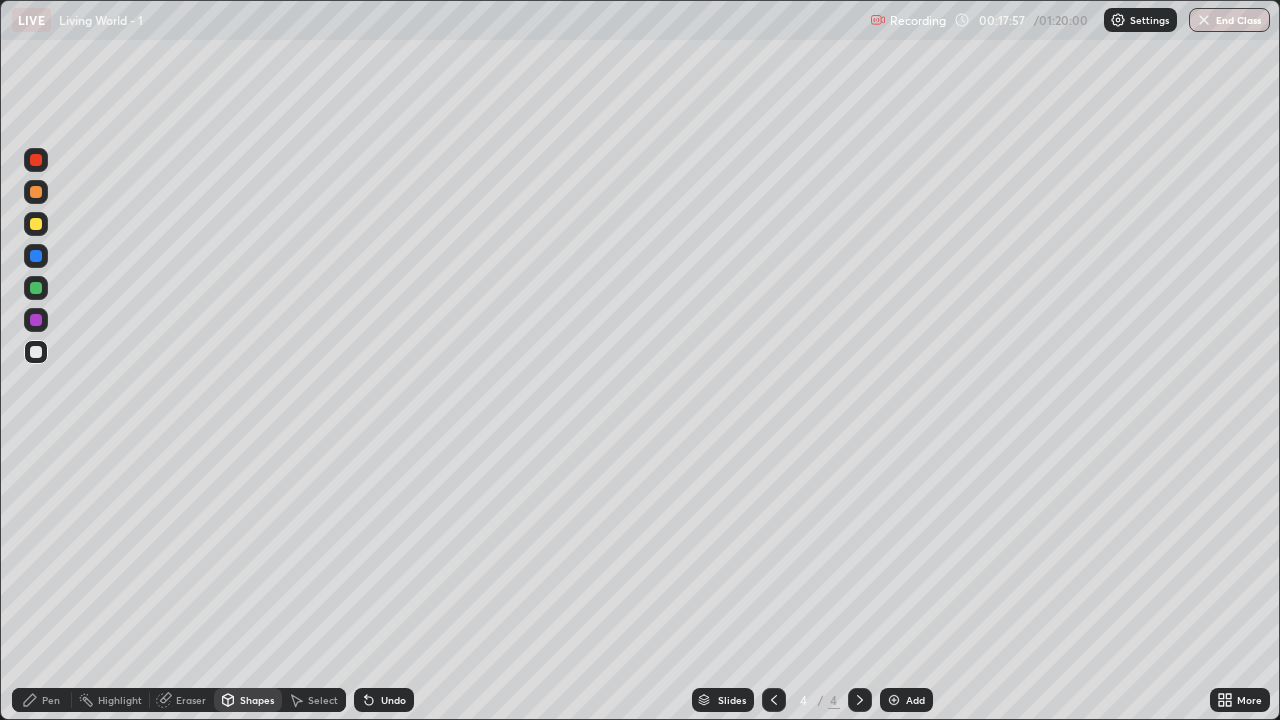 click on "Shapes" at bounding box center (248, 700) 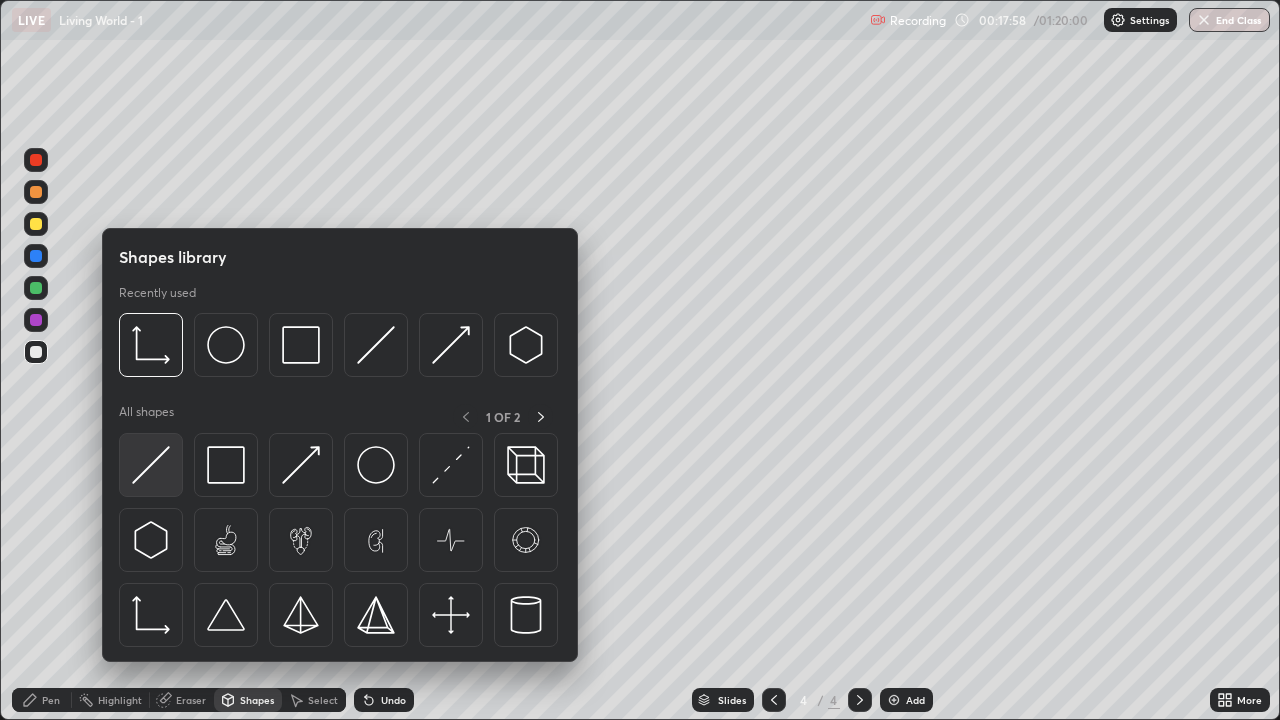 click at bounding box center [151, 465] 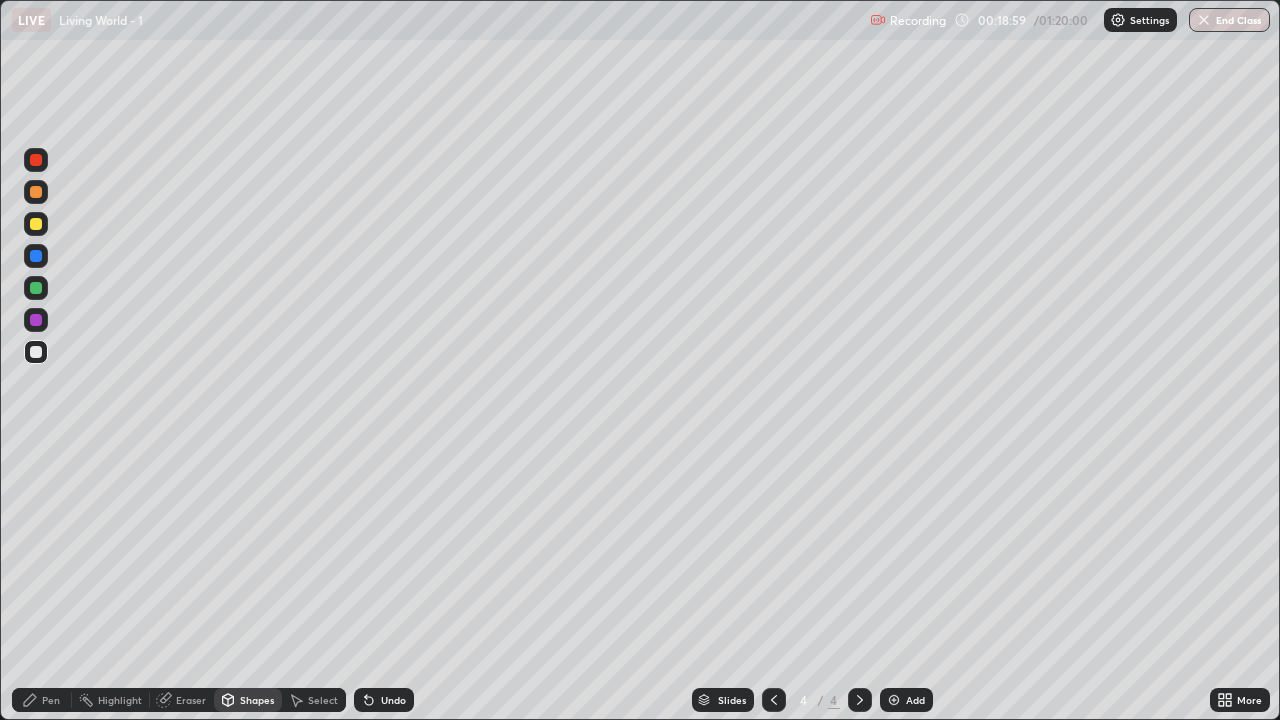 click on "Pen" at bounding box center (51, 700) 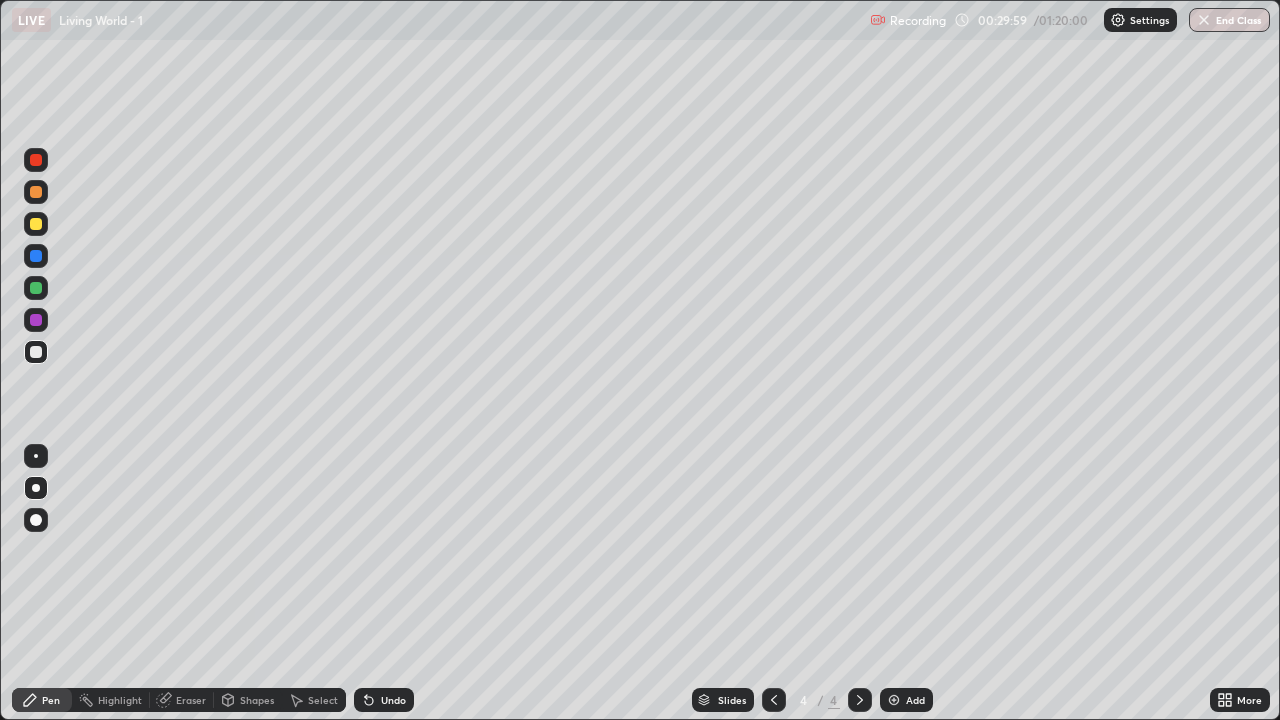 click 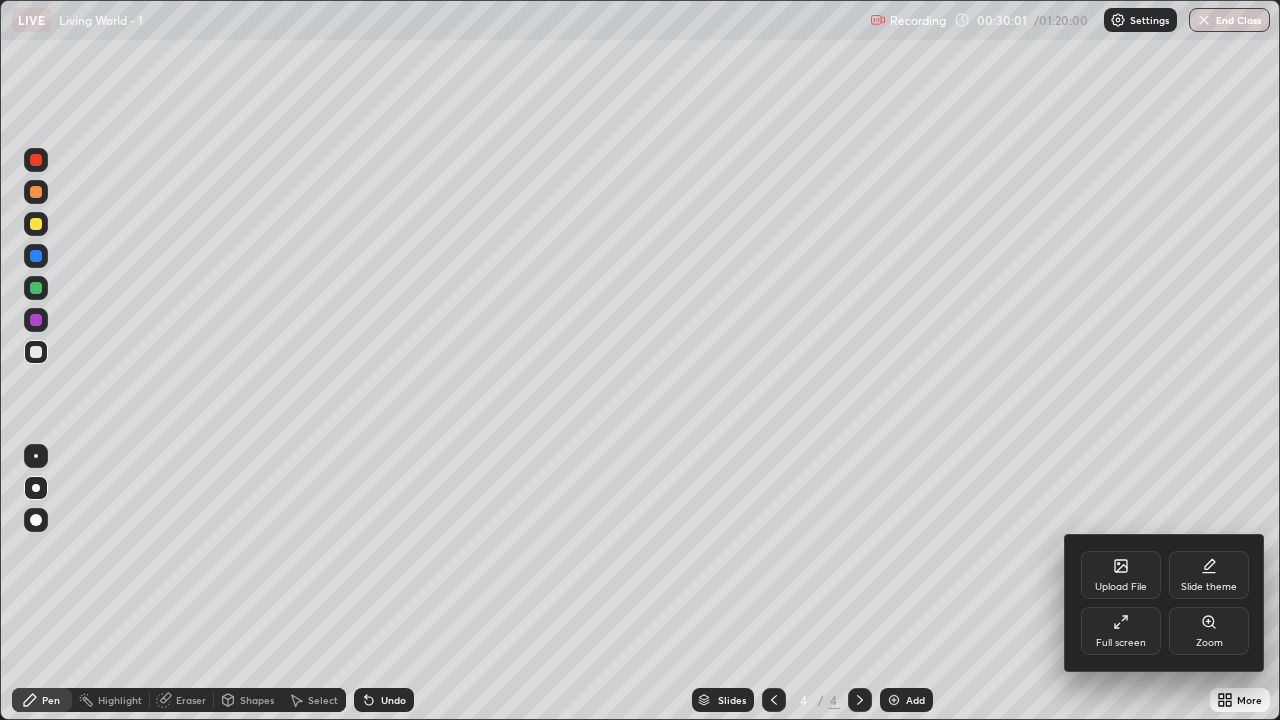 click on "Full screen" at bounding box center [1121, 631] 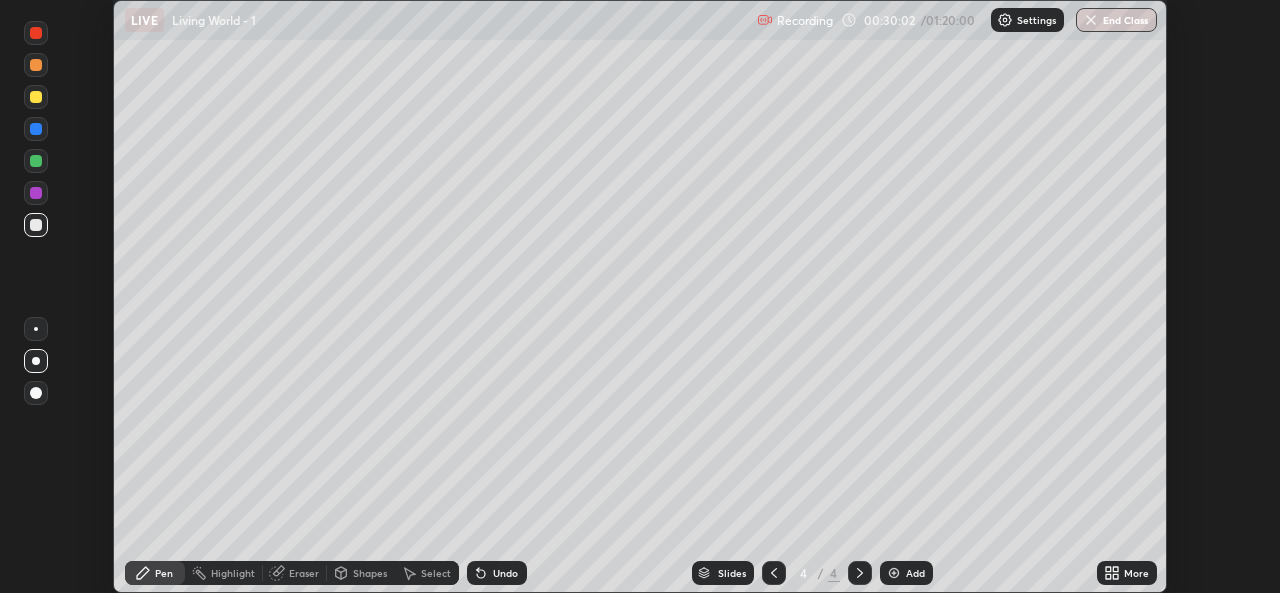 scroll, scrollTop: 593, scrollLeft: 1280, axis: both 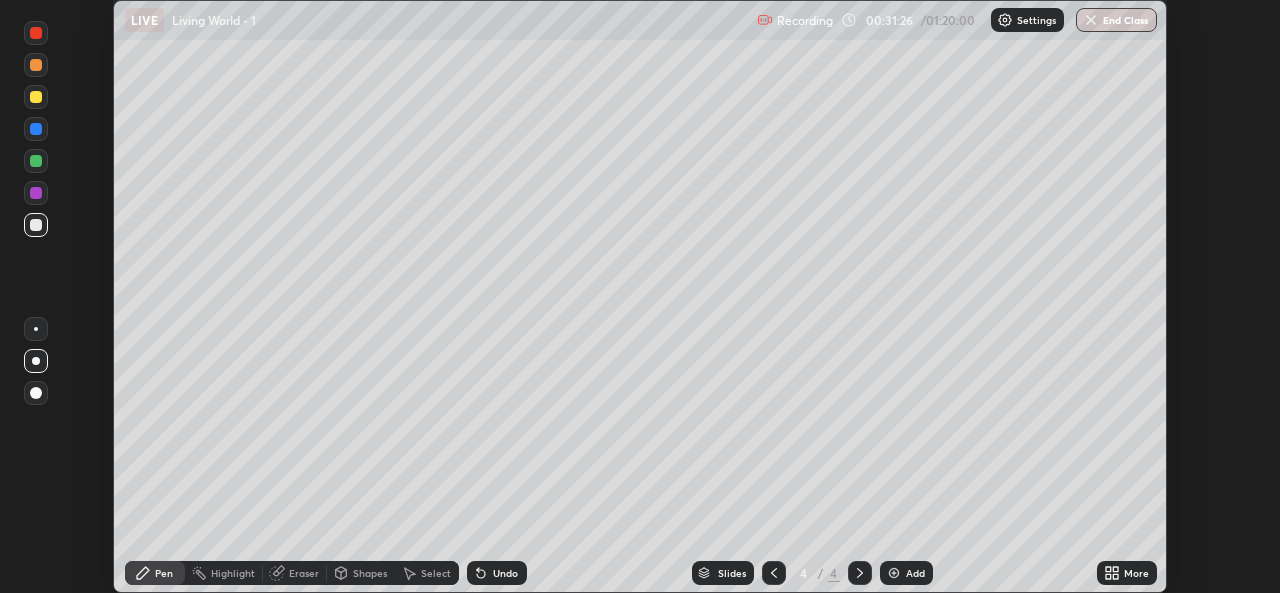 click 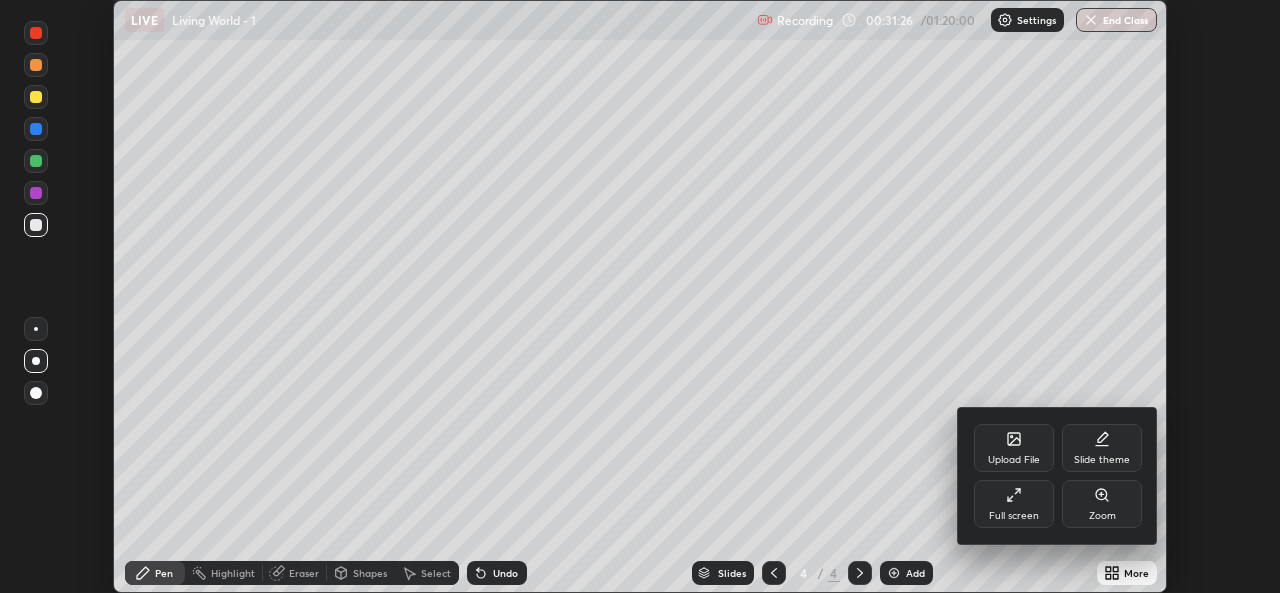 click 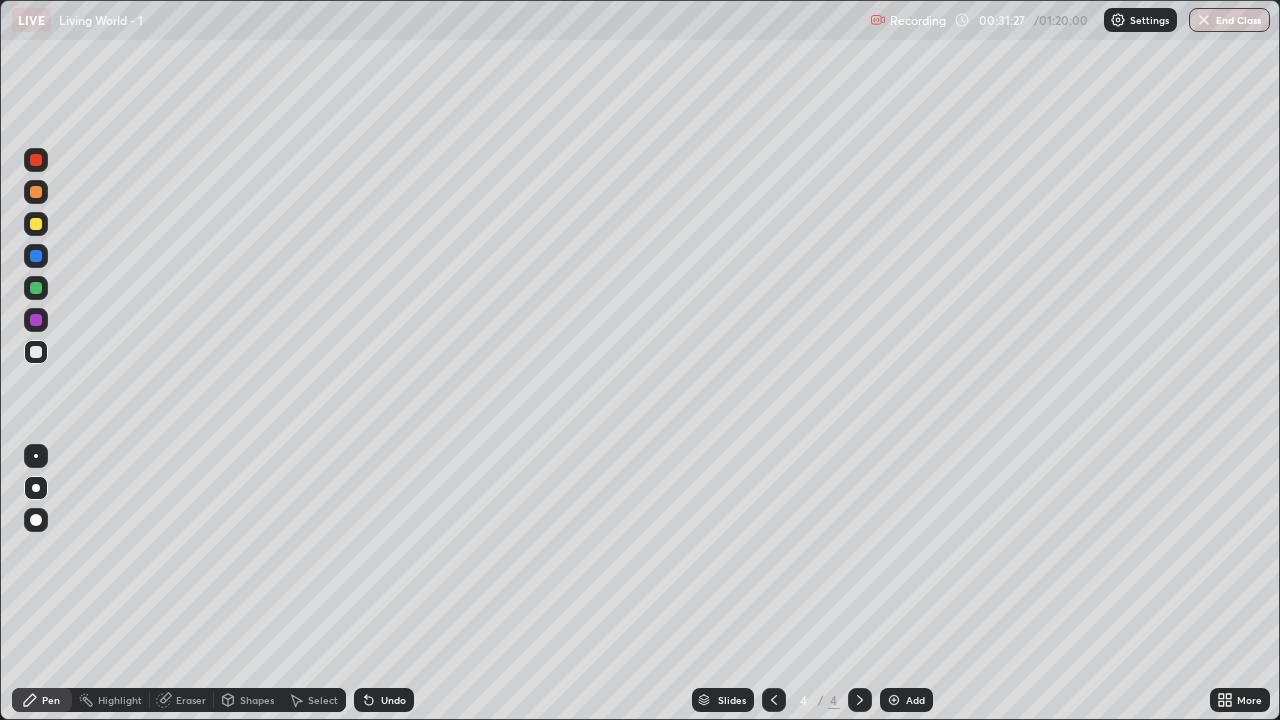 scroll, scrollTop: 99280, scrollLeft: 98720, axis: both 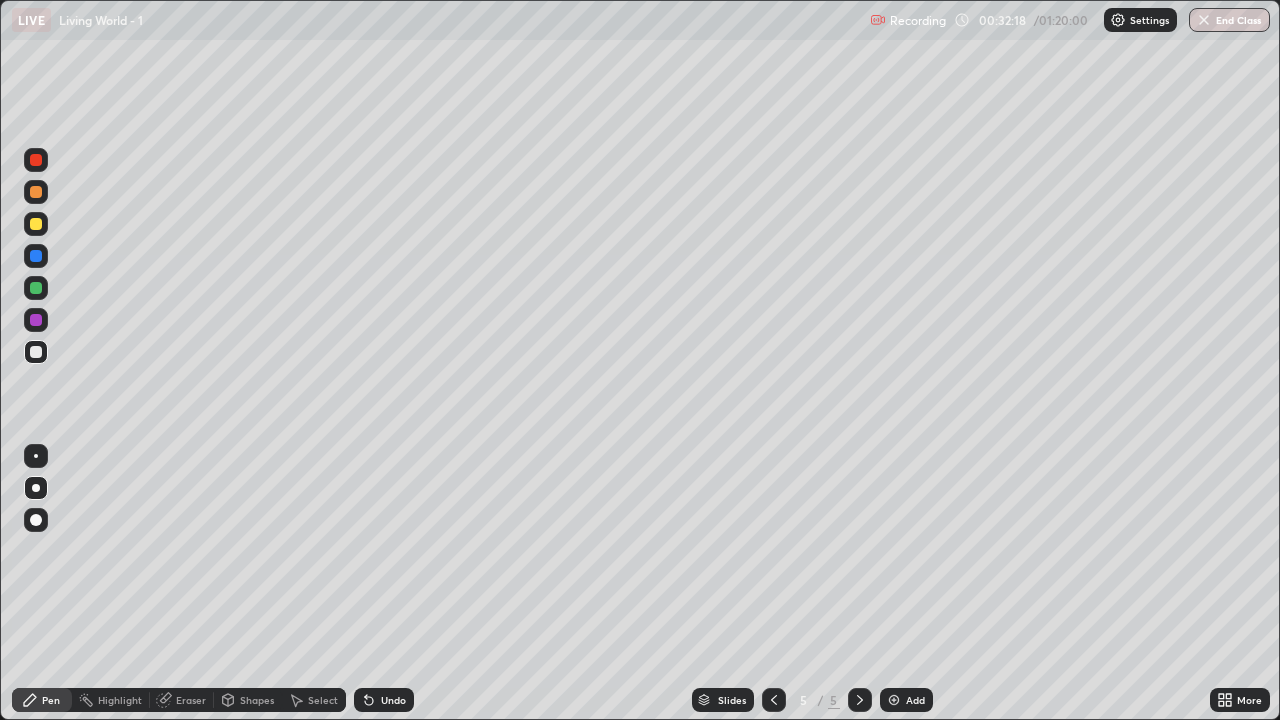 click at bounding box center [36, 224] 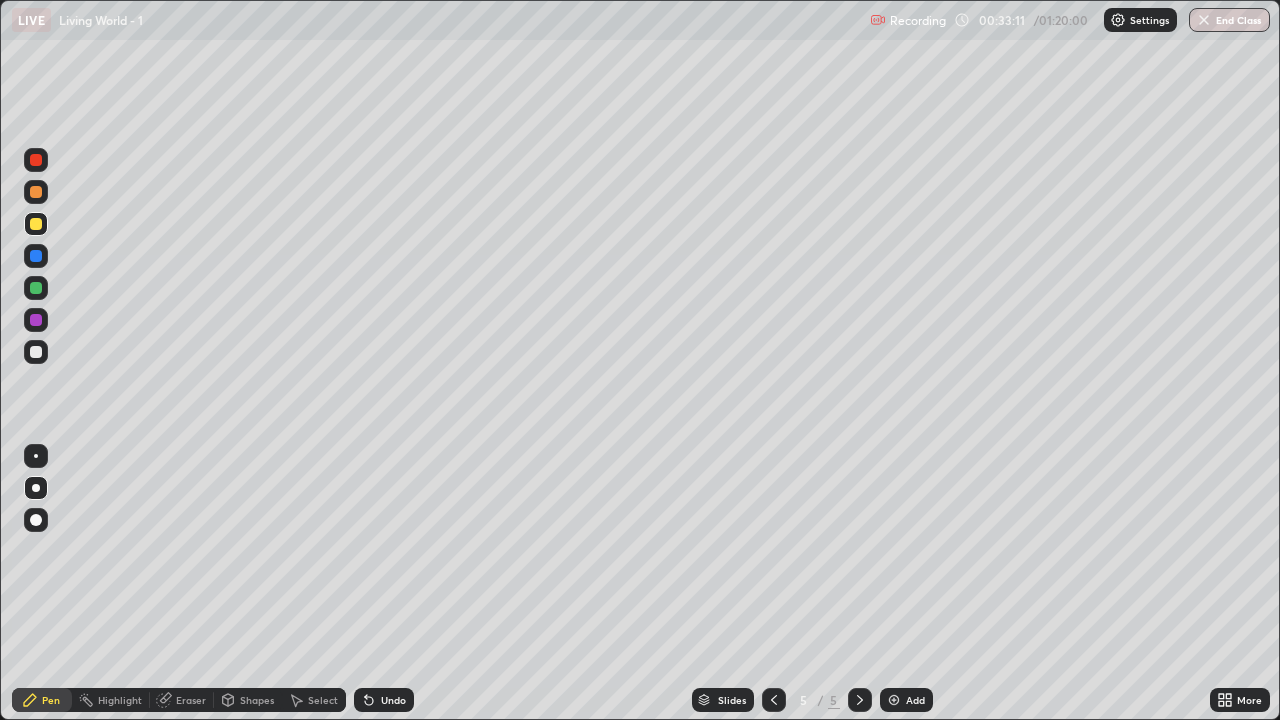 click at bounding box center (36, 352) 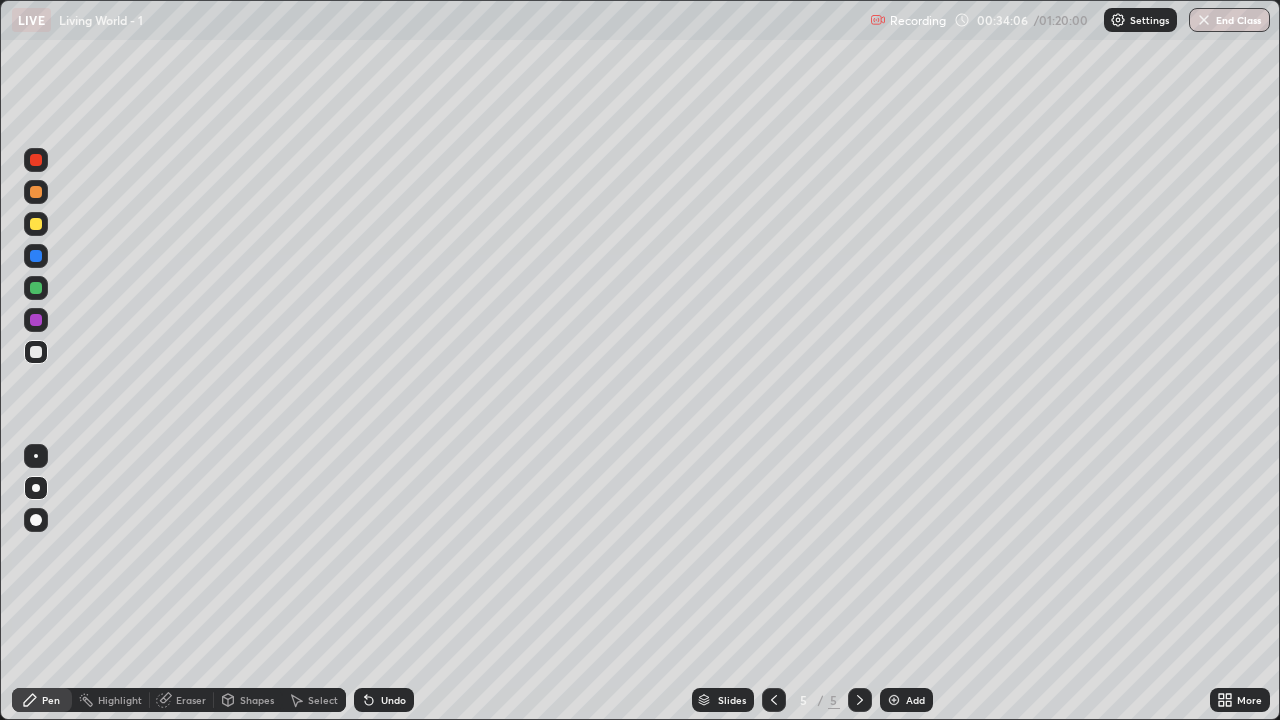 click on "Eraser" at bounding box center (191, 700) 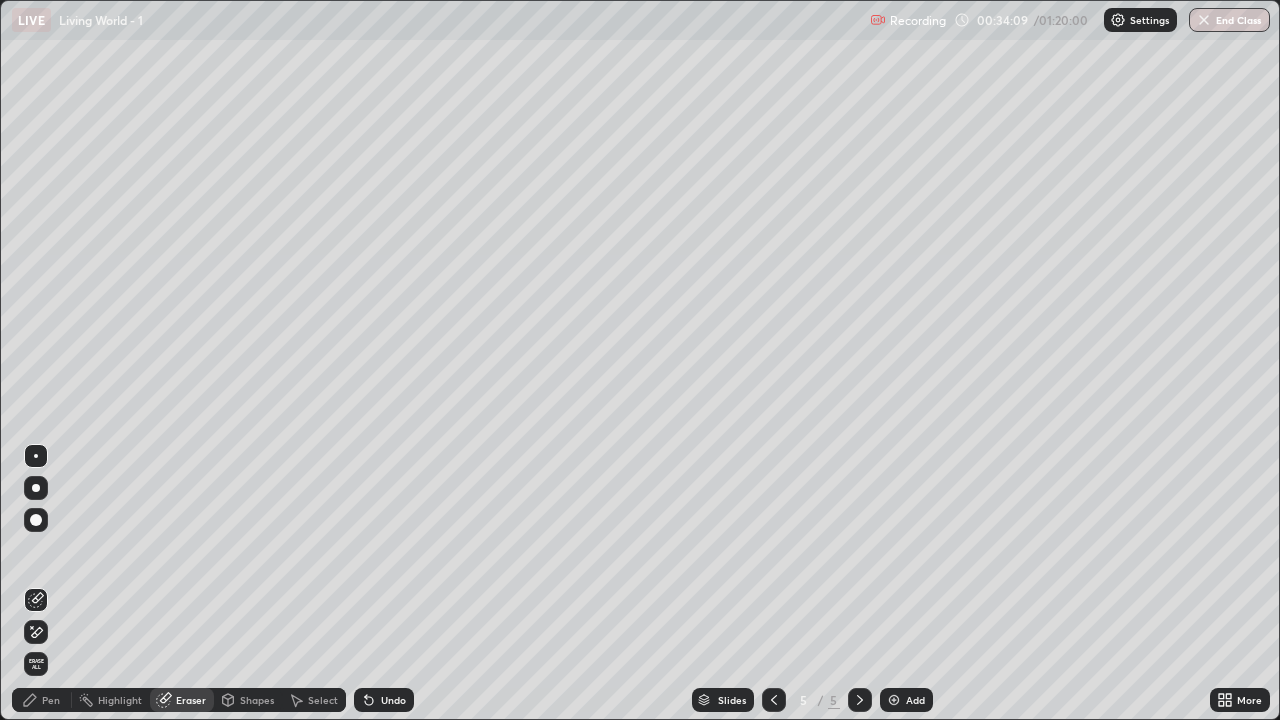 click on "Pen" at bounding box center (51, 700) 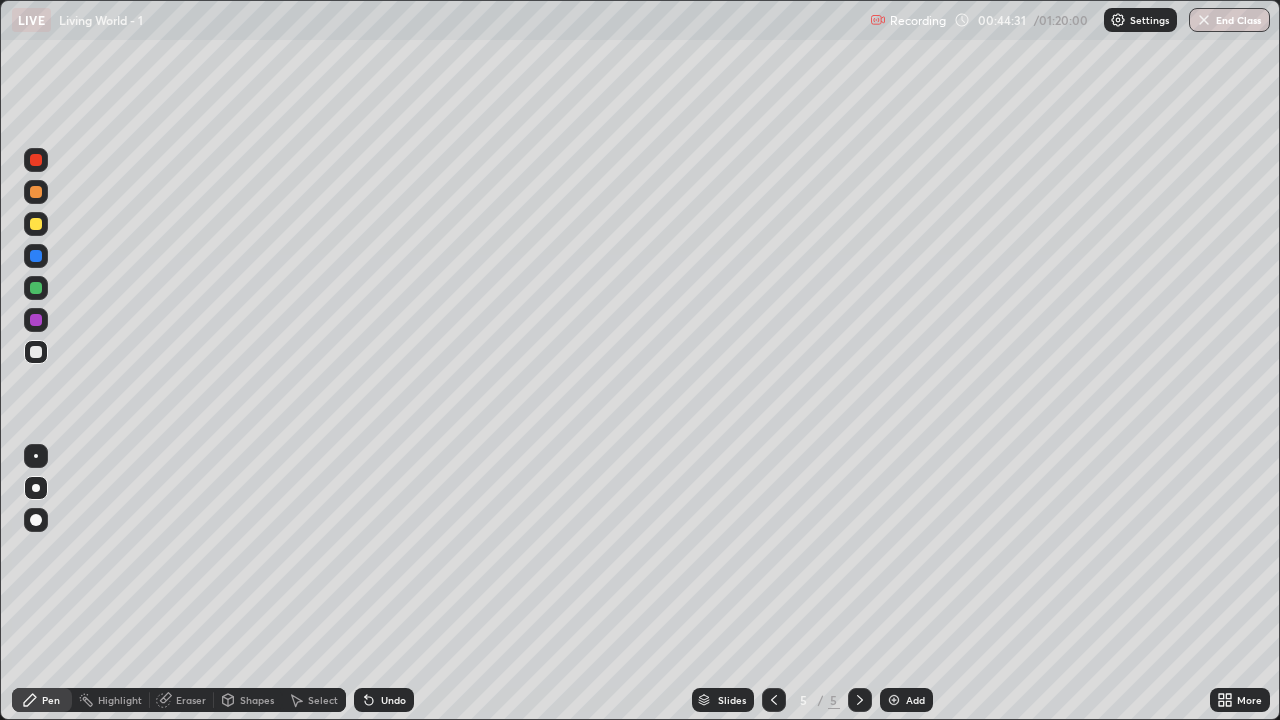 click on "Add" at bounding box center [906, 700] 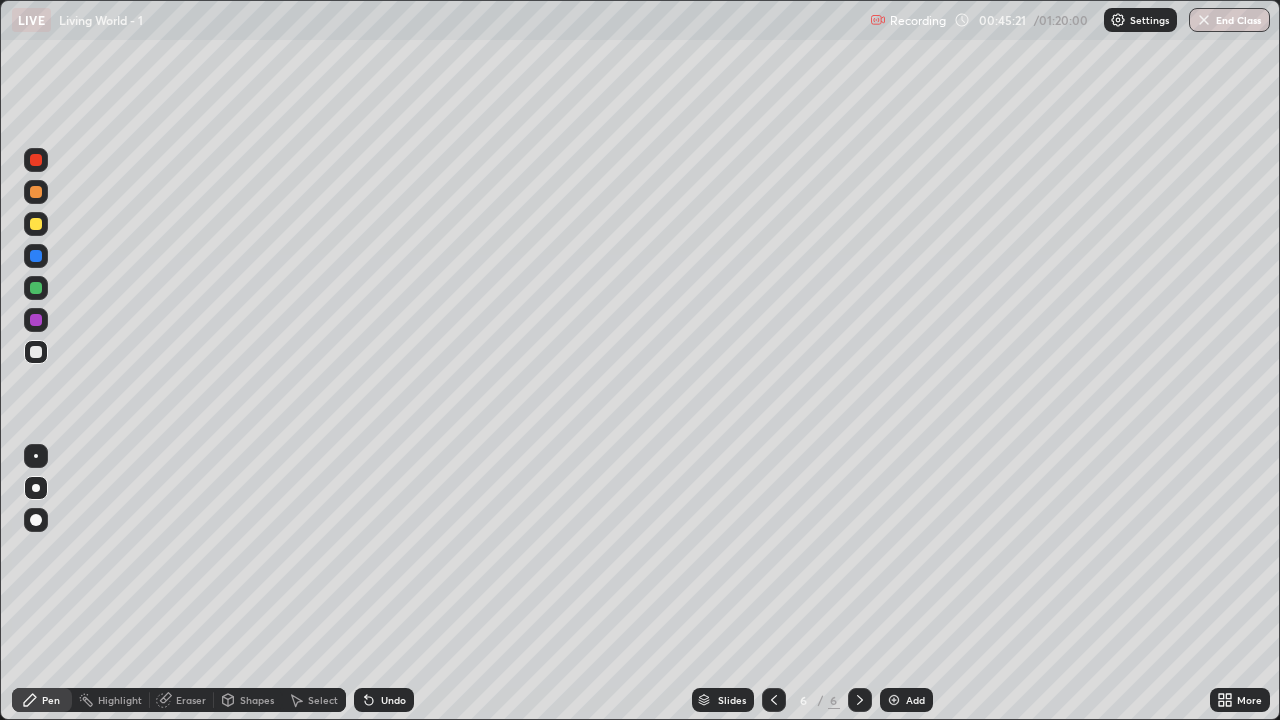 click on "Shapes" at bounding box center (248, 700) 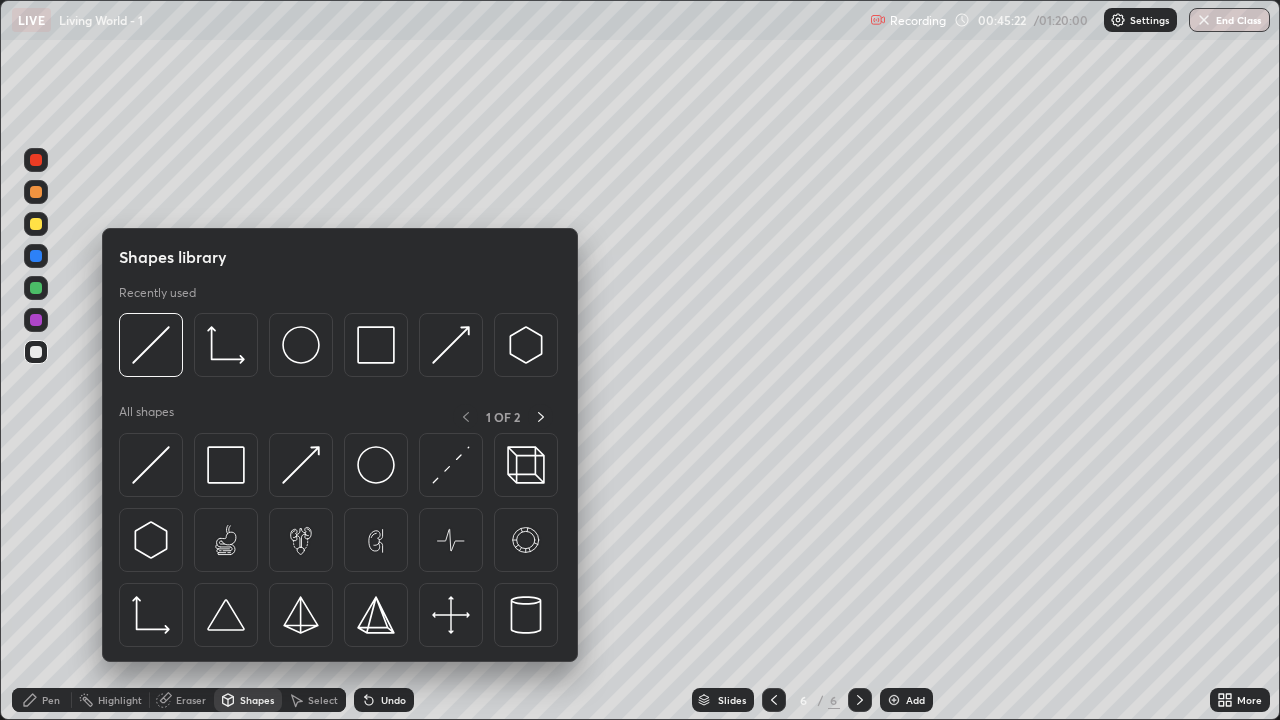 click on "Eraser" at bounding box center (182, 700) 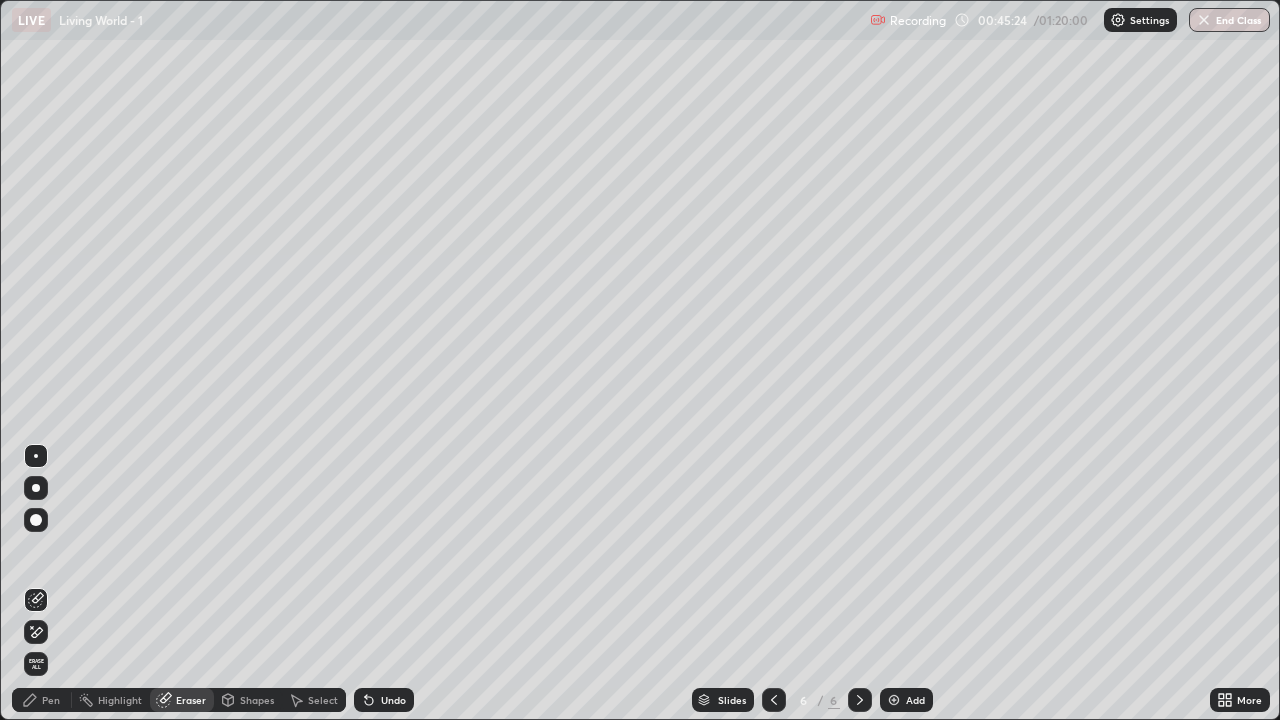click 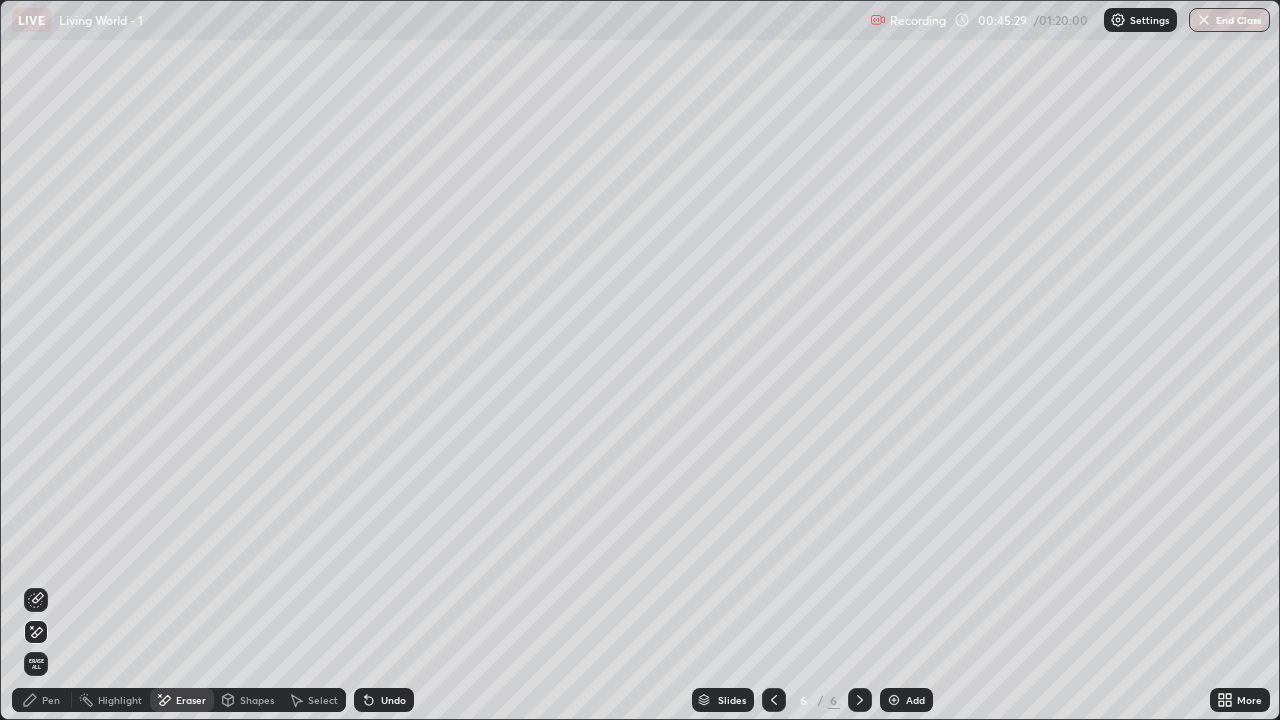 click on "Pen" at bounding box center (42, 700) 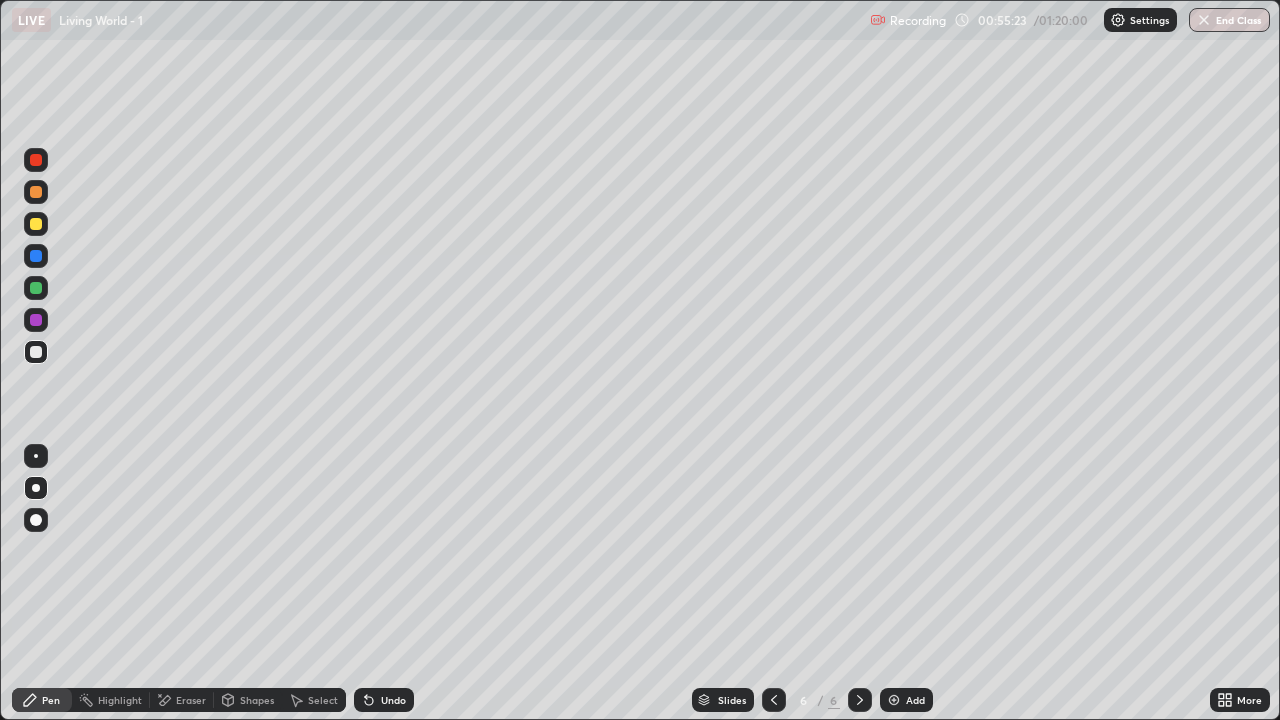 click at bounding box center [36, 224] 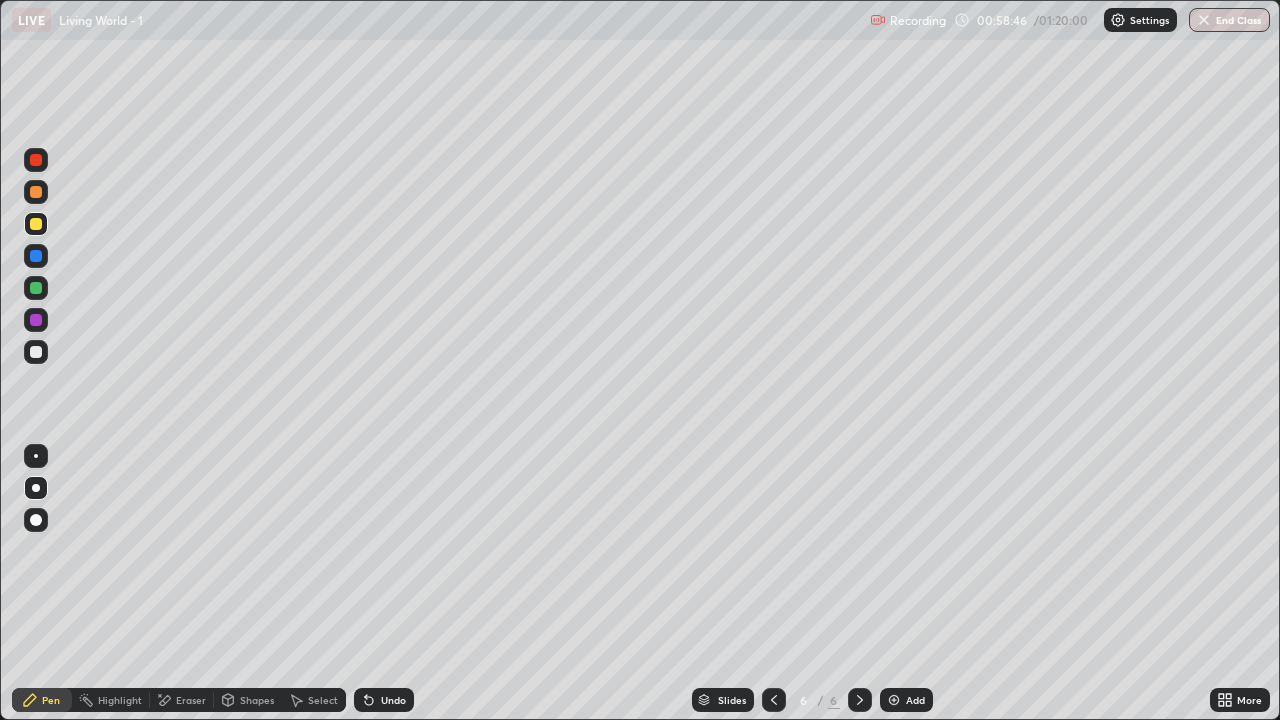 click on "Add" at bounding box center (906, 700) 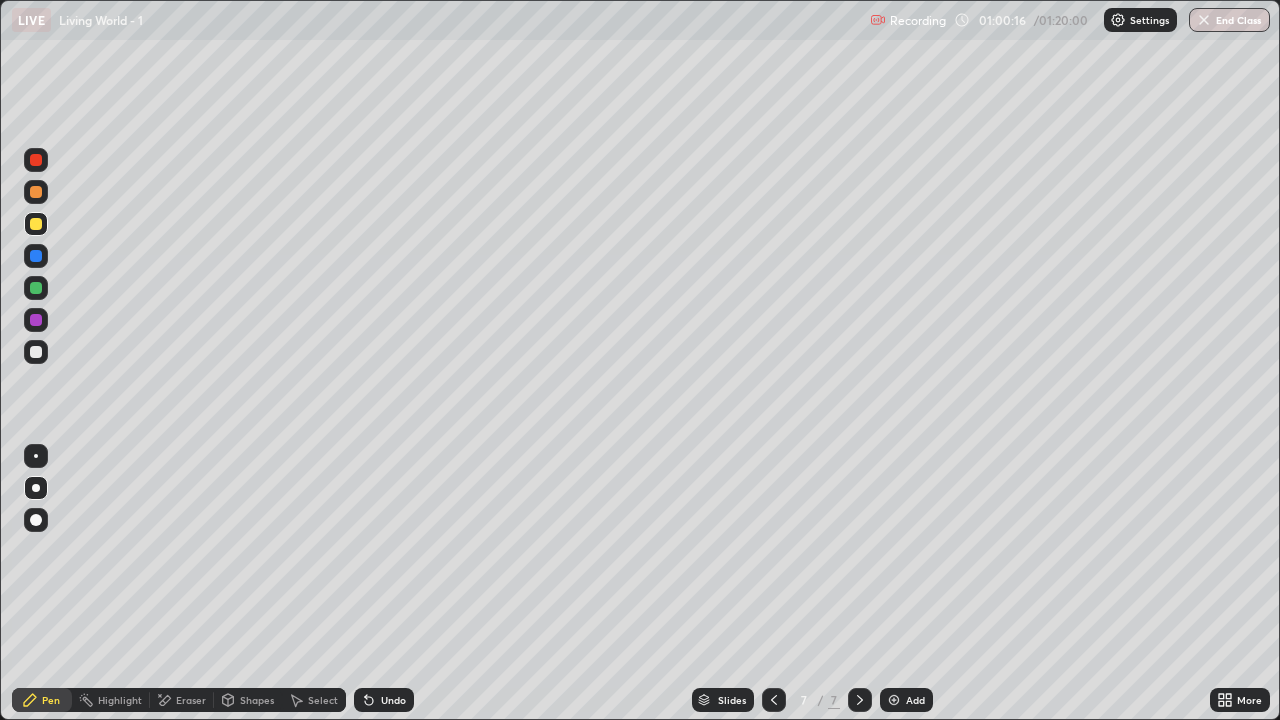 click on "Eraser" at bounding box center (191, 700) 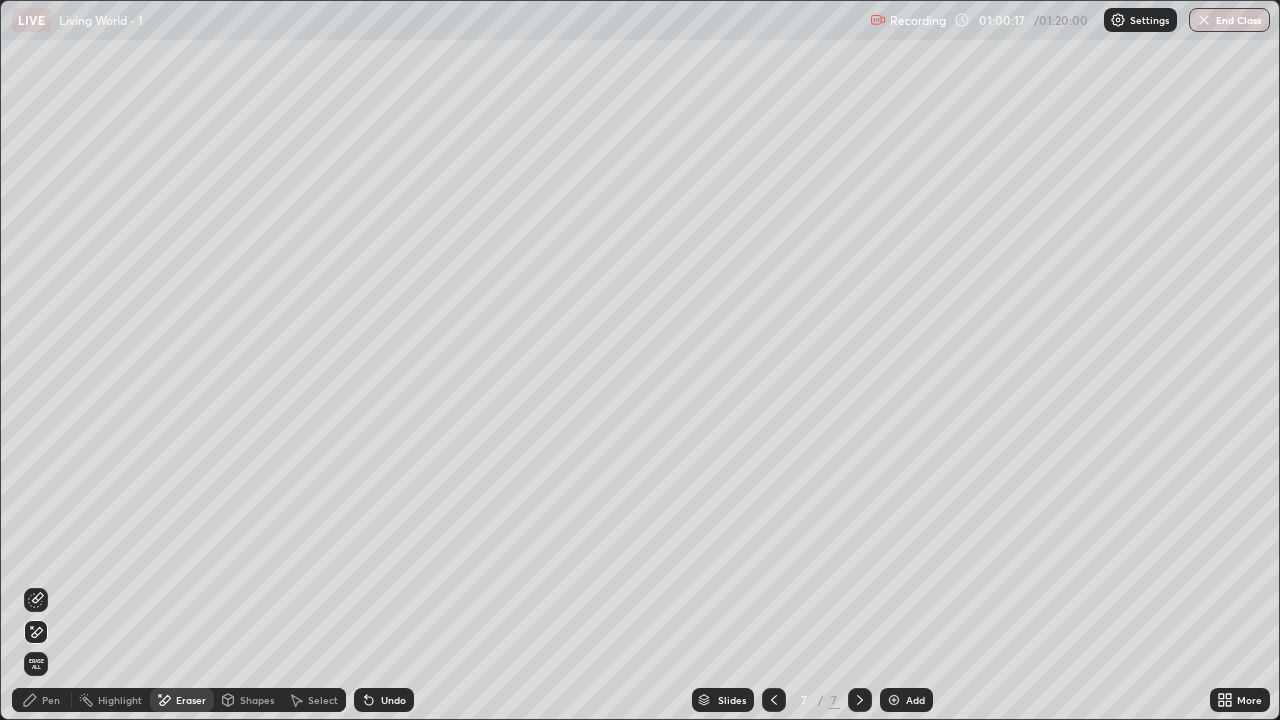 click on "Erase all" at bounding box center (36, 664) 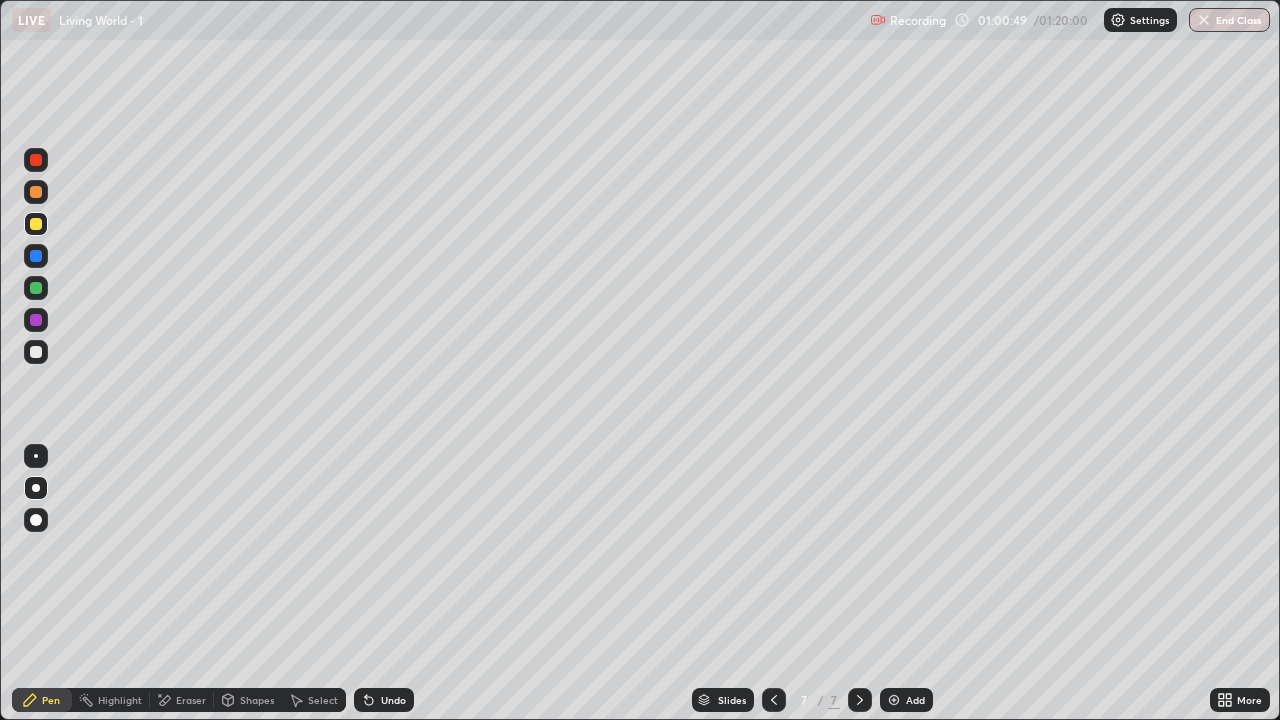 click on "Undo" at bounding box center [384, 700] 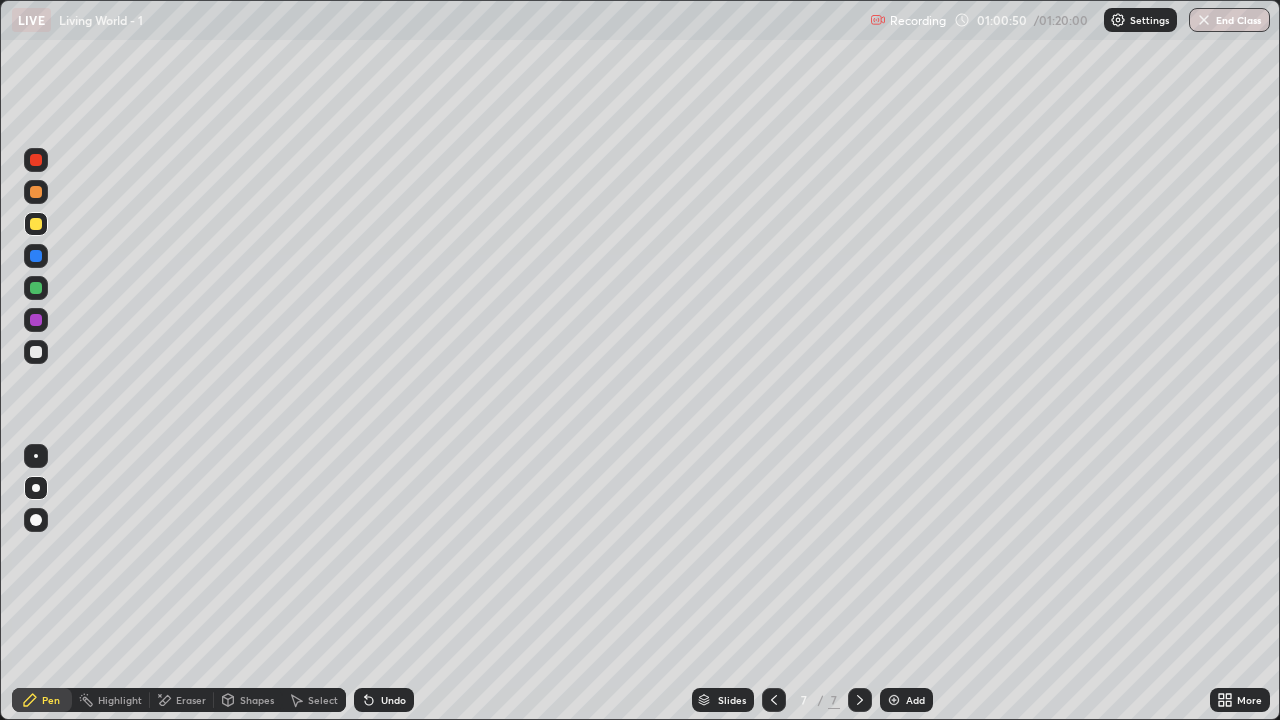 click on "Undo" at bounding box center [384, 700] 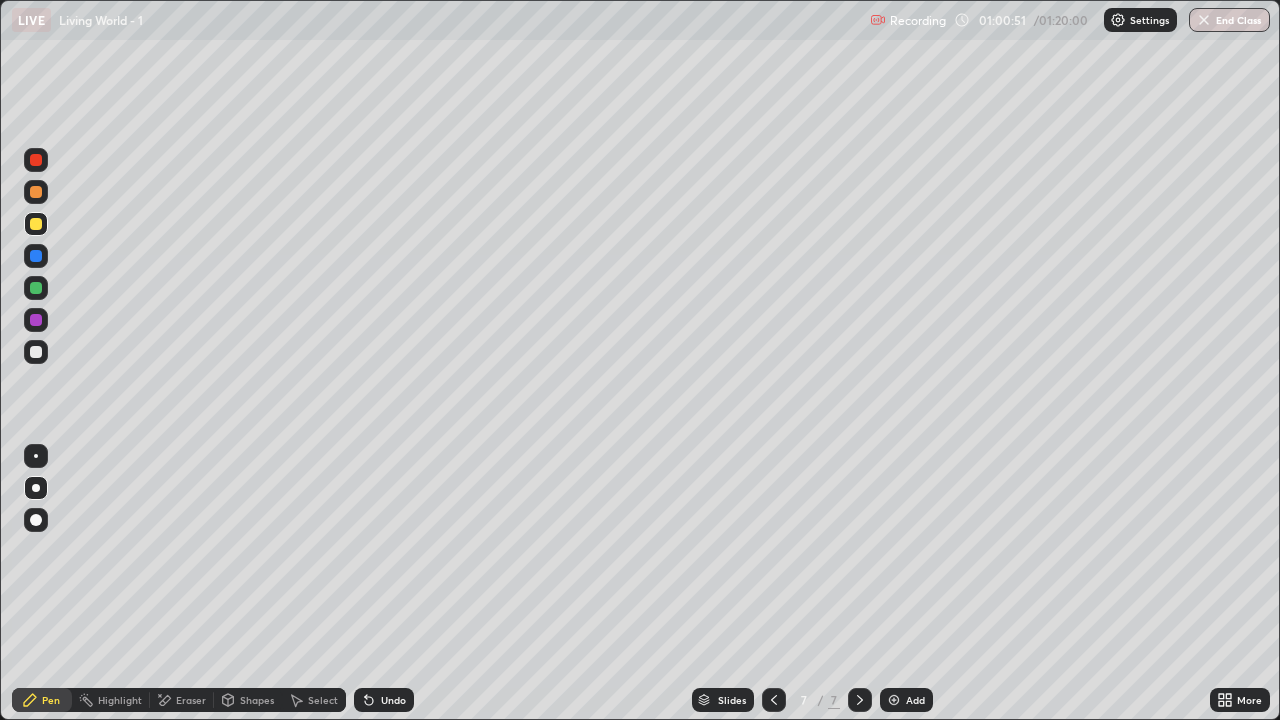 click on "Undo" at bounding box center [384, 700] 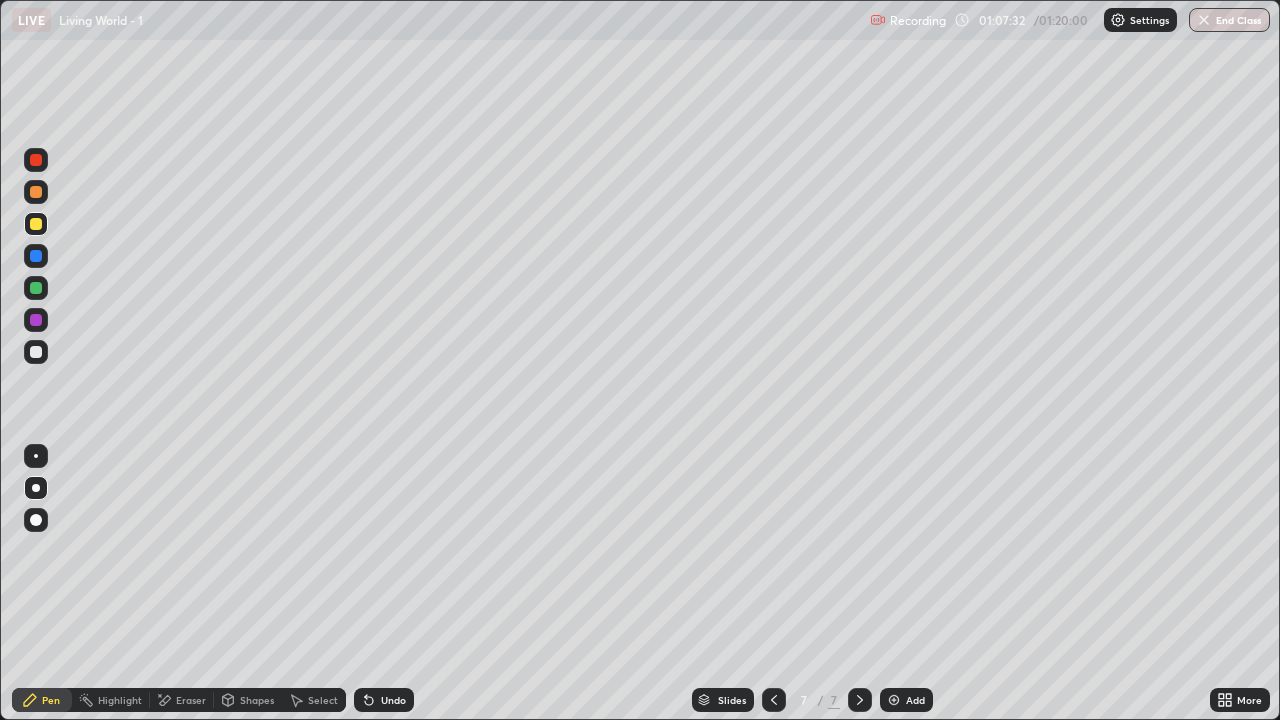 click 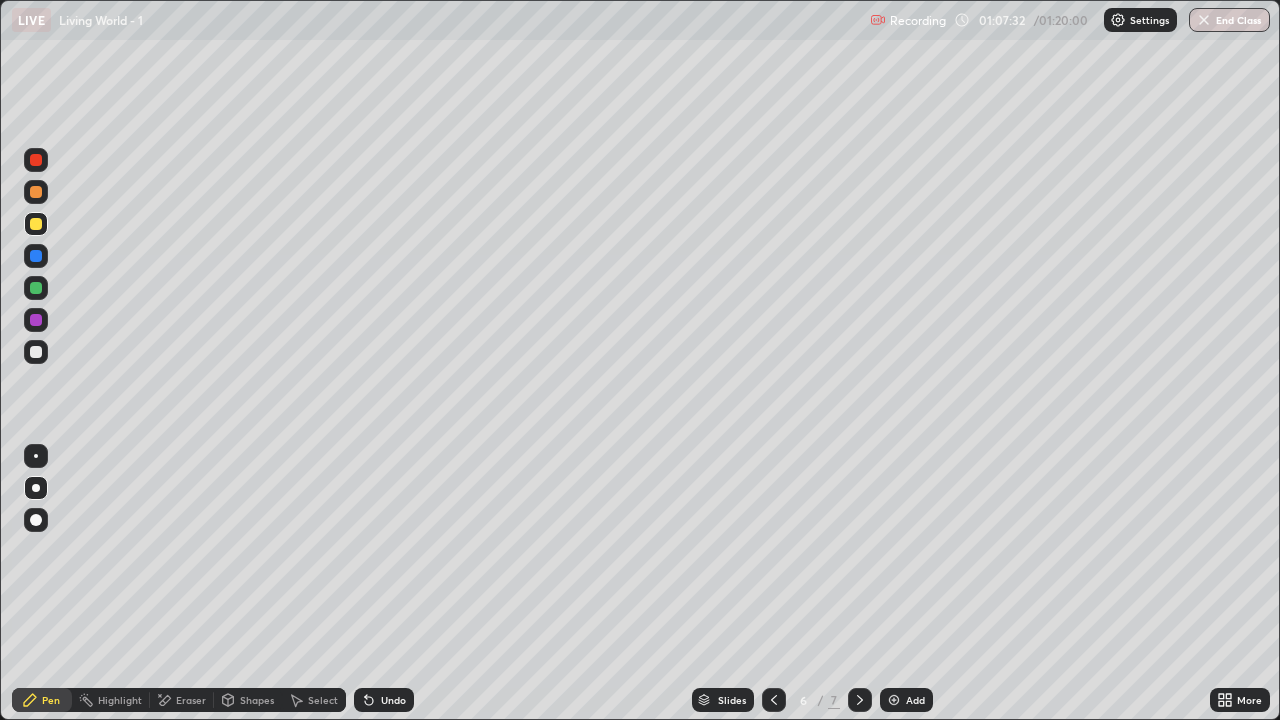 click 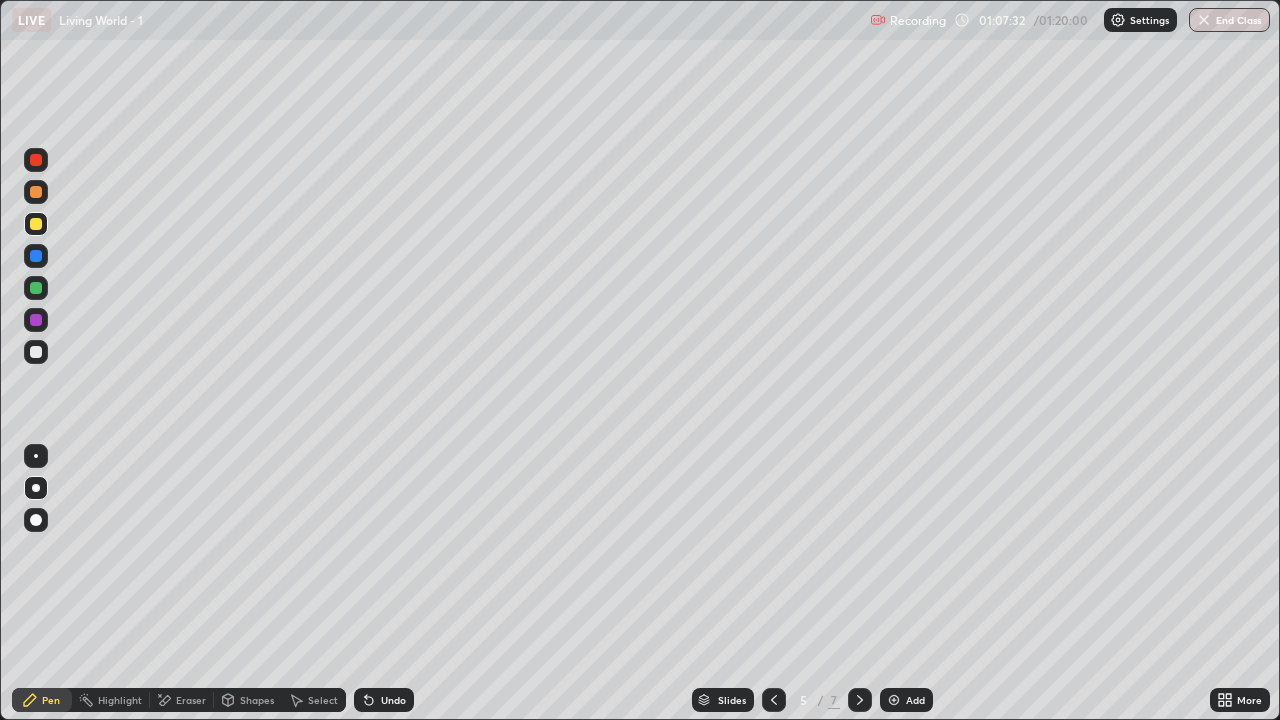 click 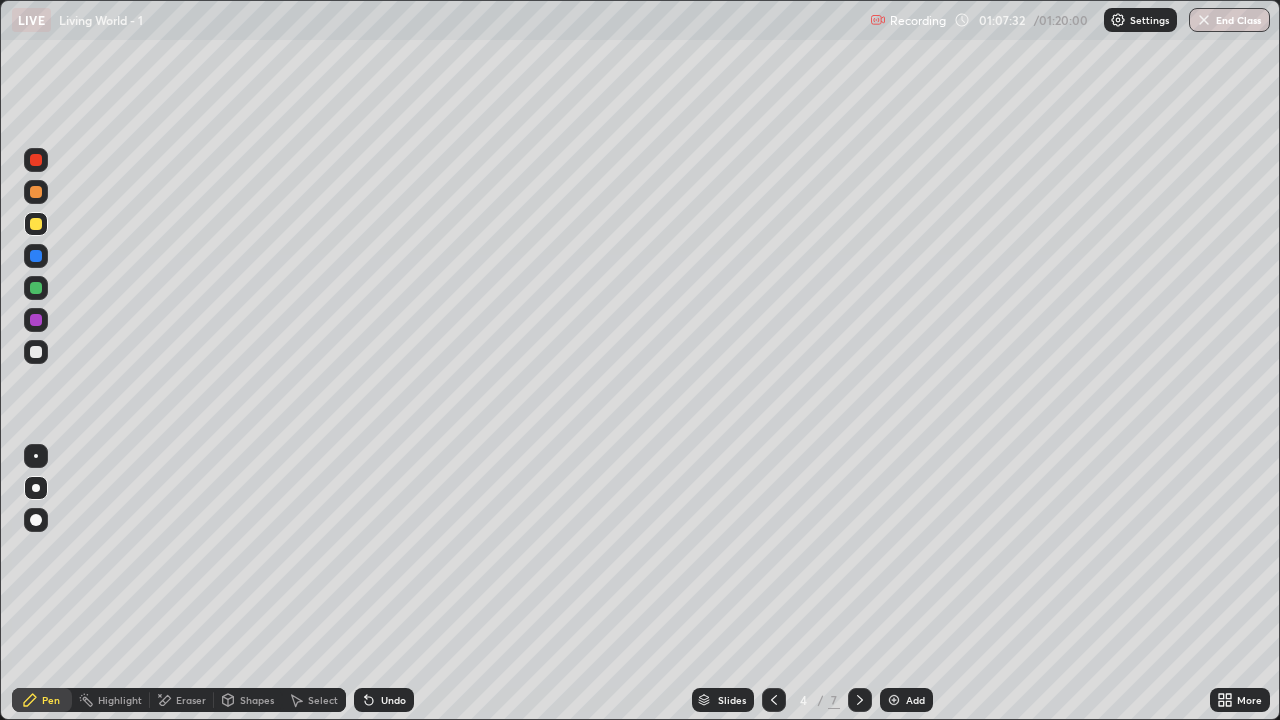click 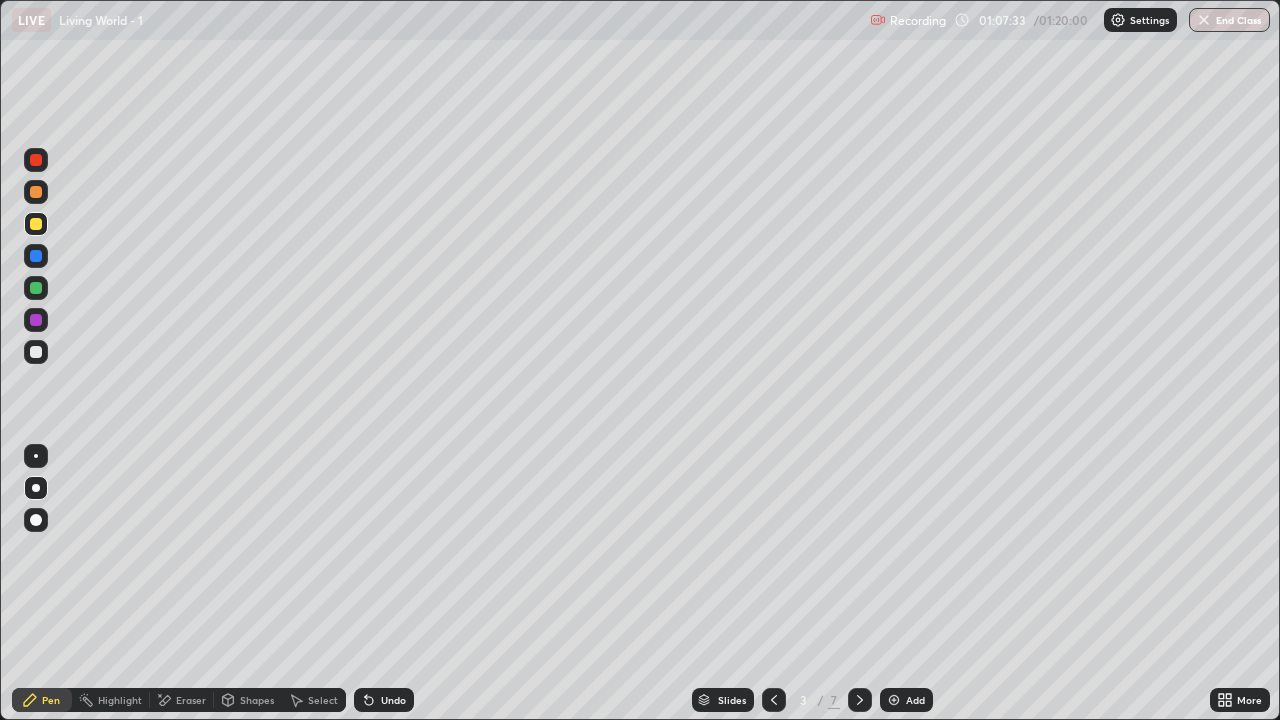 click 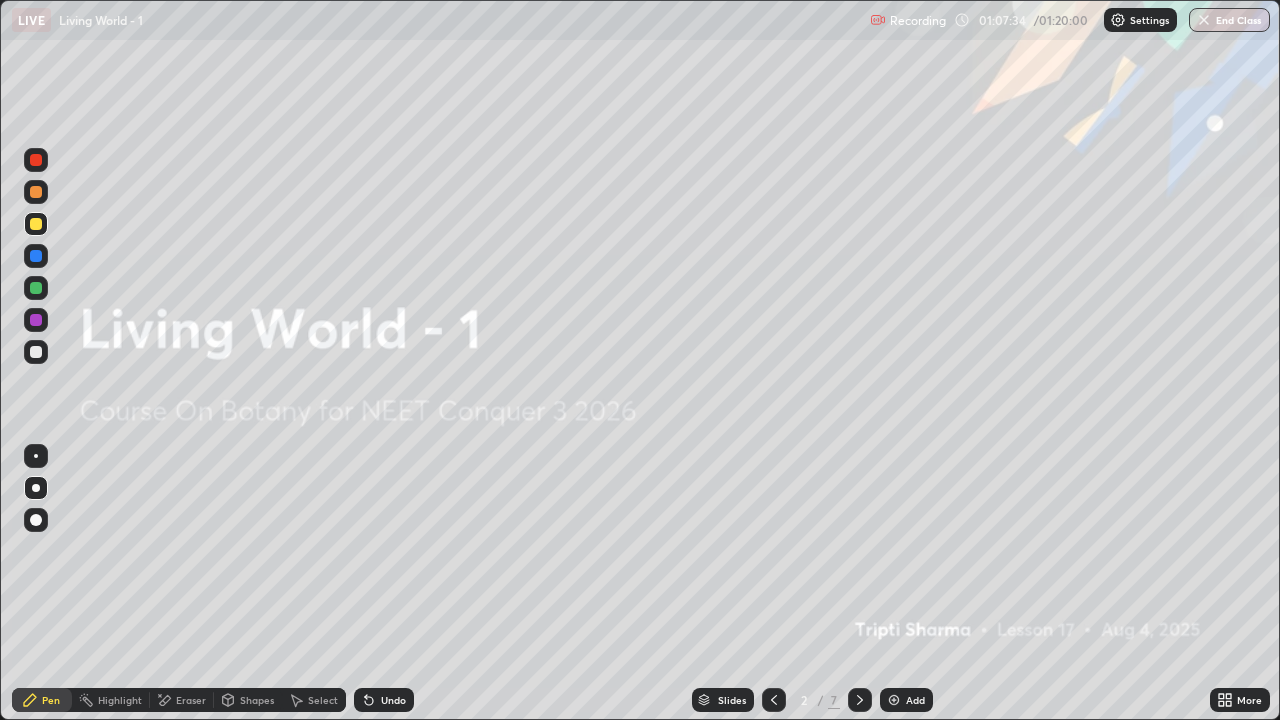 click at bounding box center (860, 700) 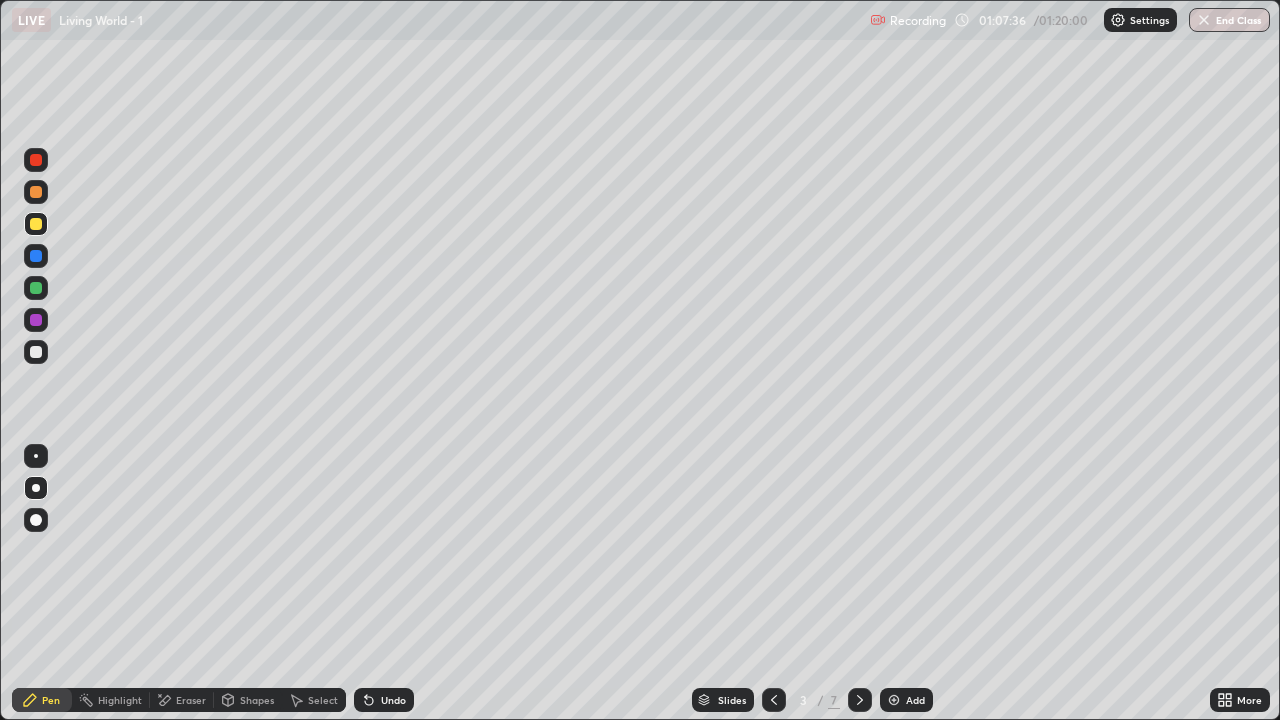 click 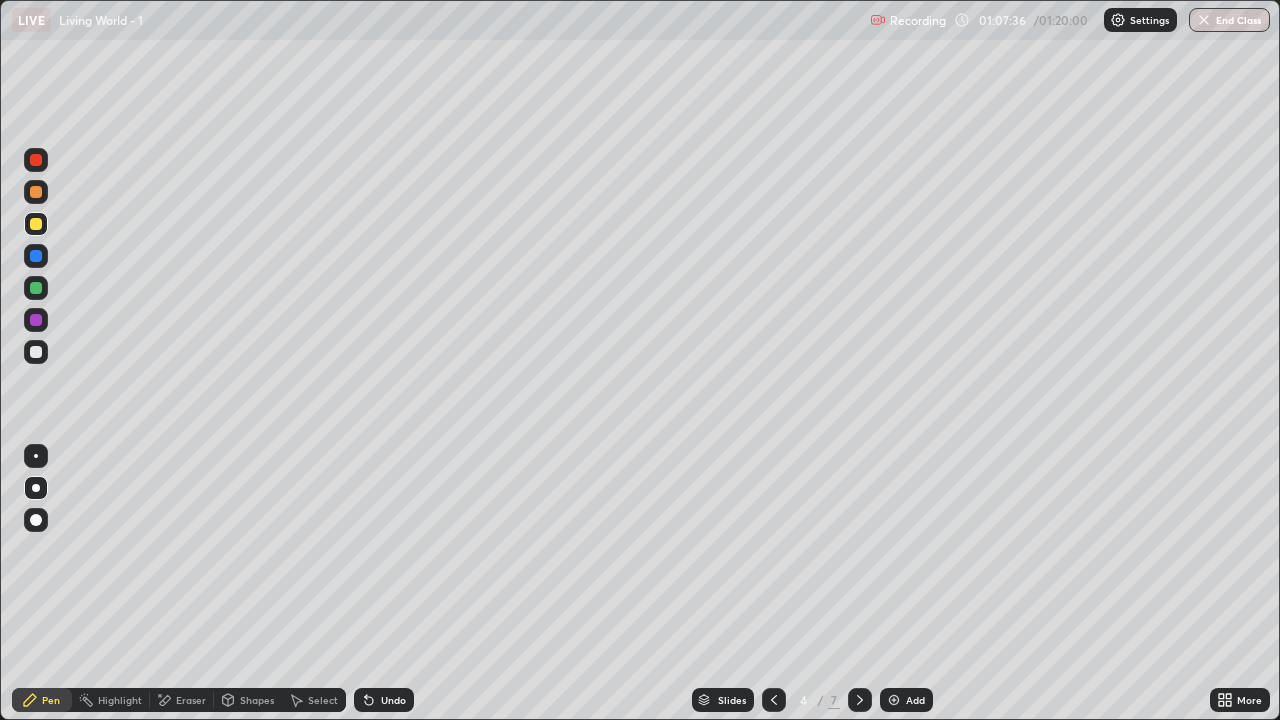 click at bounding box center (860, 700) 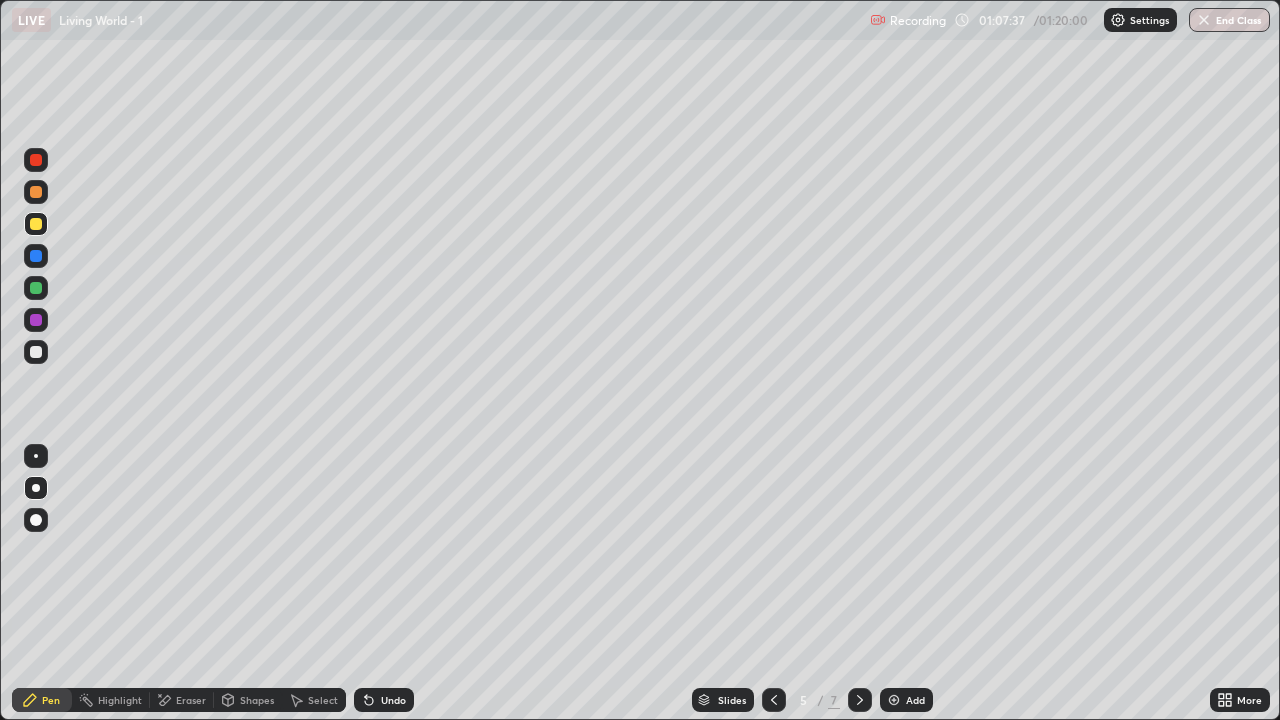 click 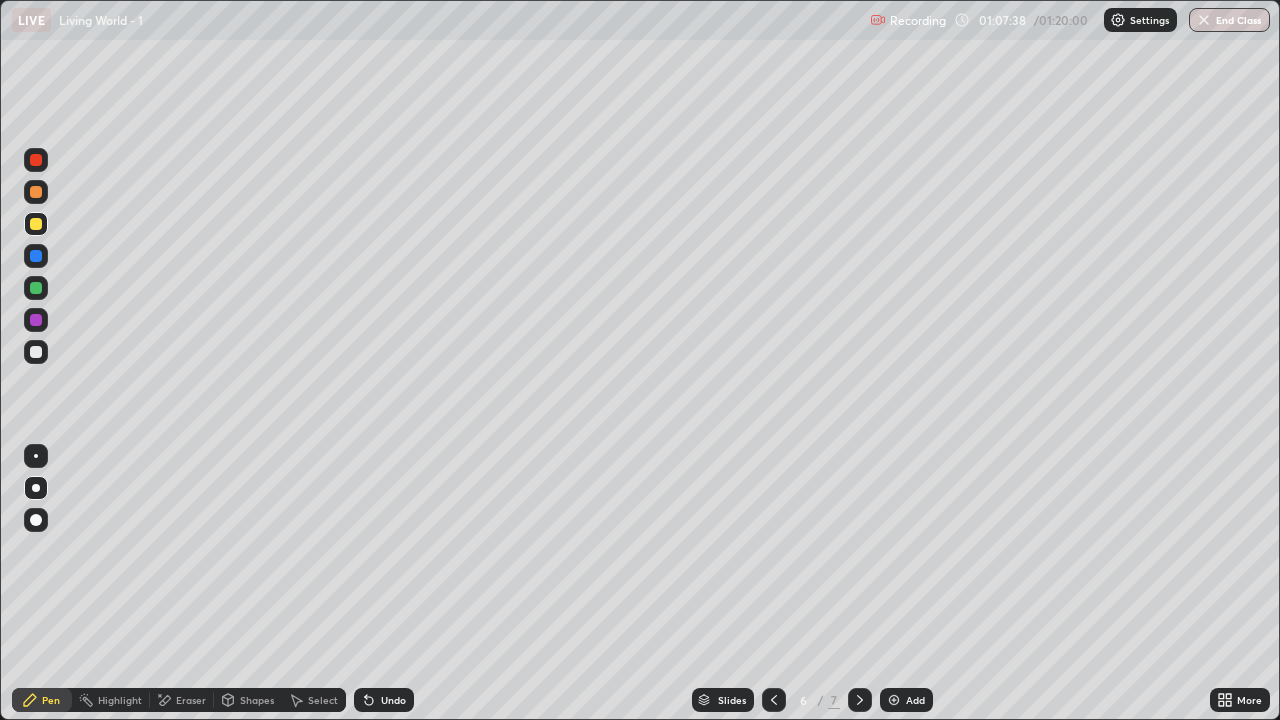 click 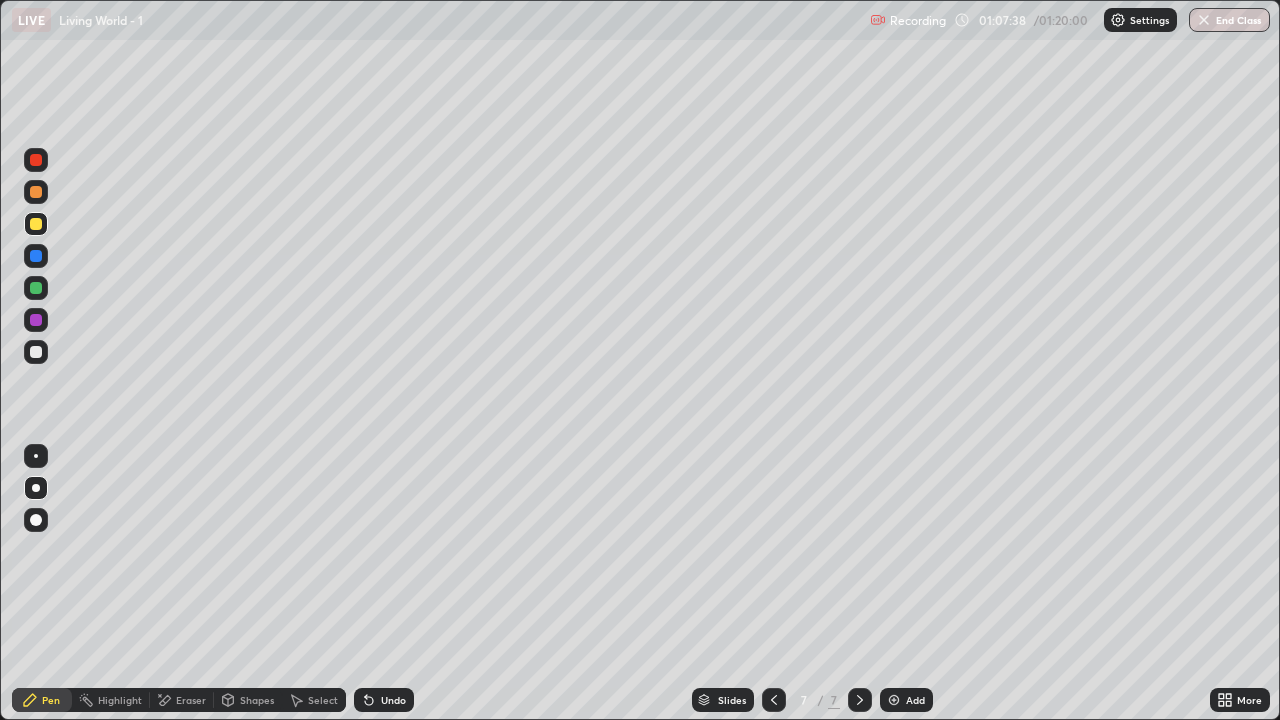 click 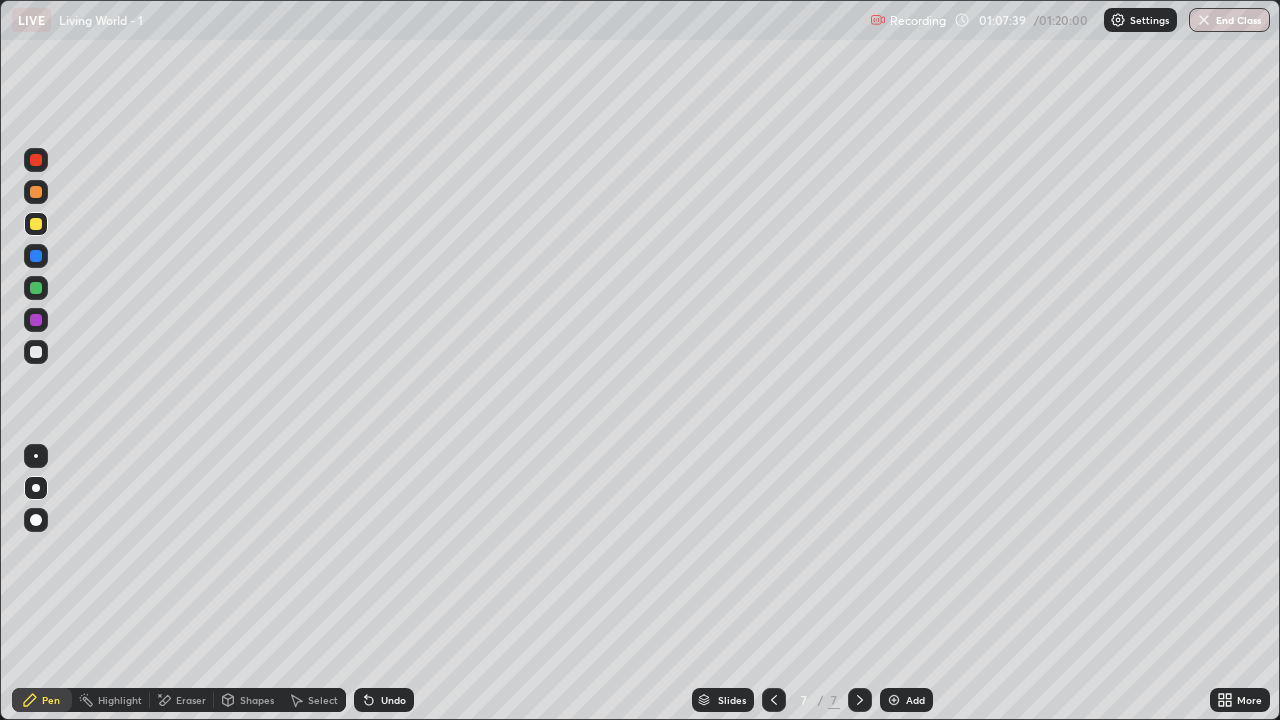 click on "Add" at bounding box center [906, 700] 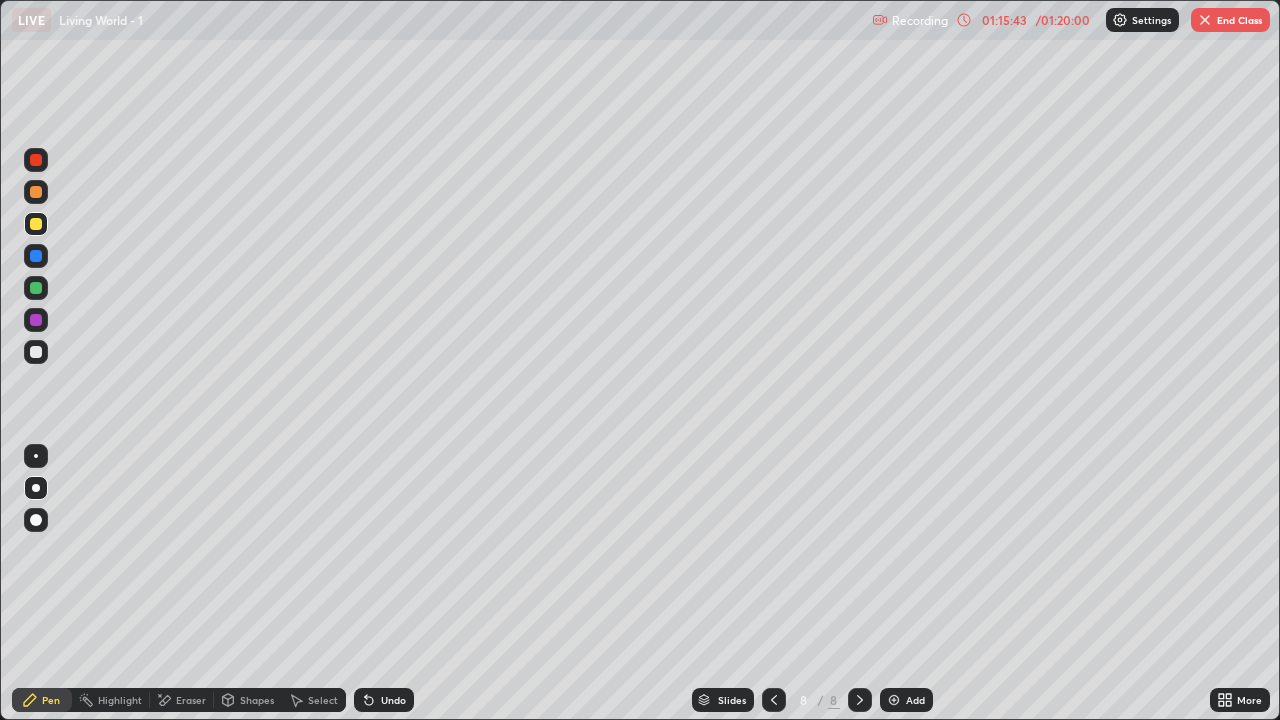 click on "End Class" at bounding box center (1230, 20) 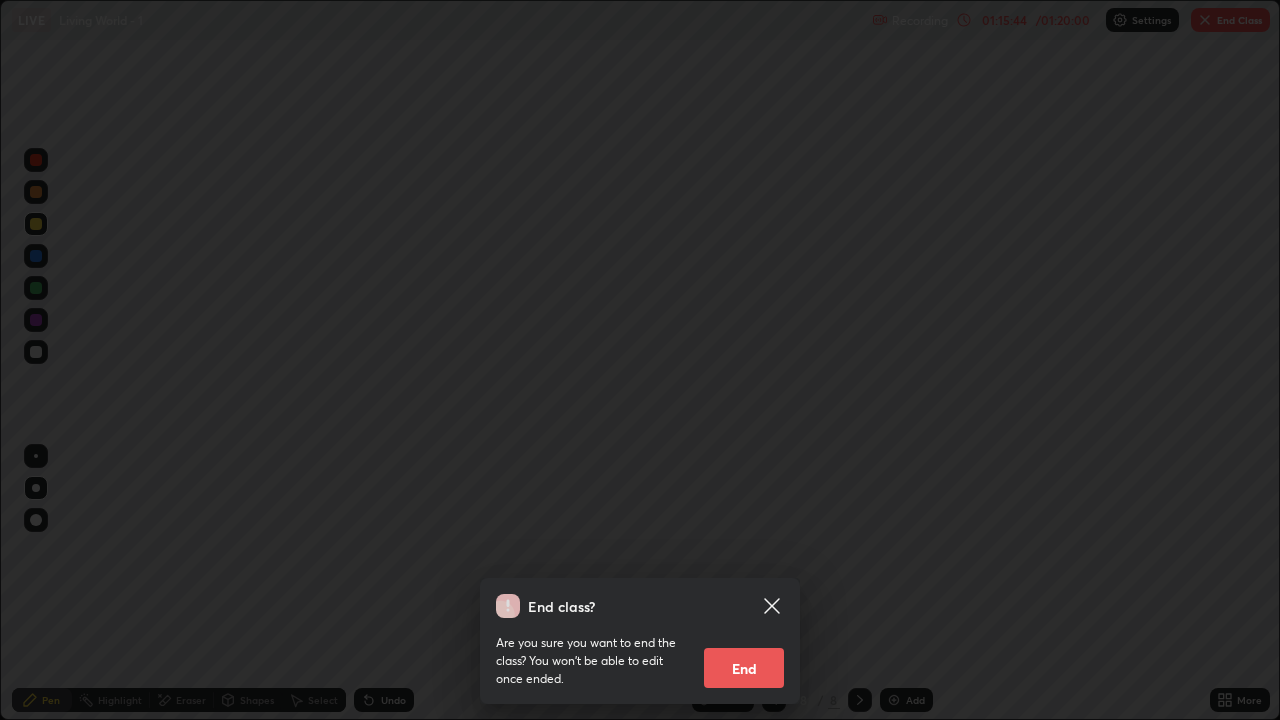 click on "End" at bounding box center (744, 668) 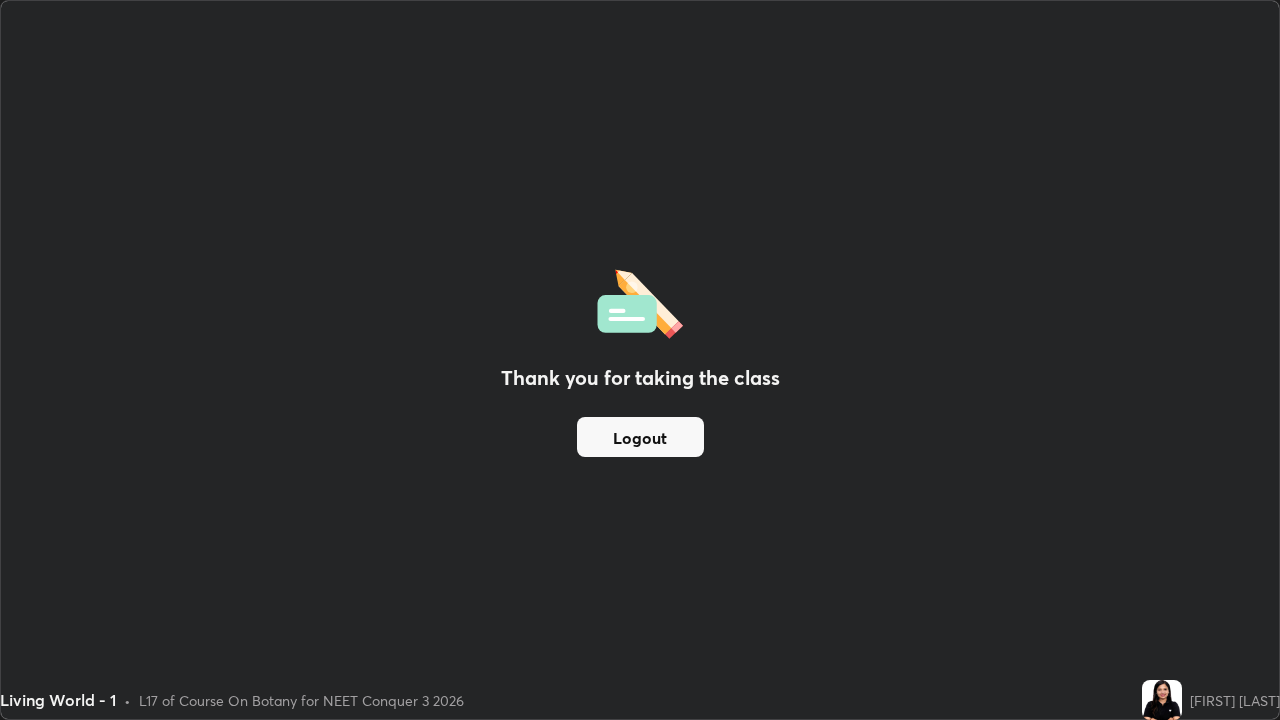 click on "Logout" at bounding box center [640, 437] 